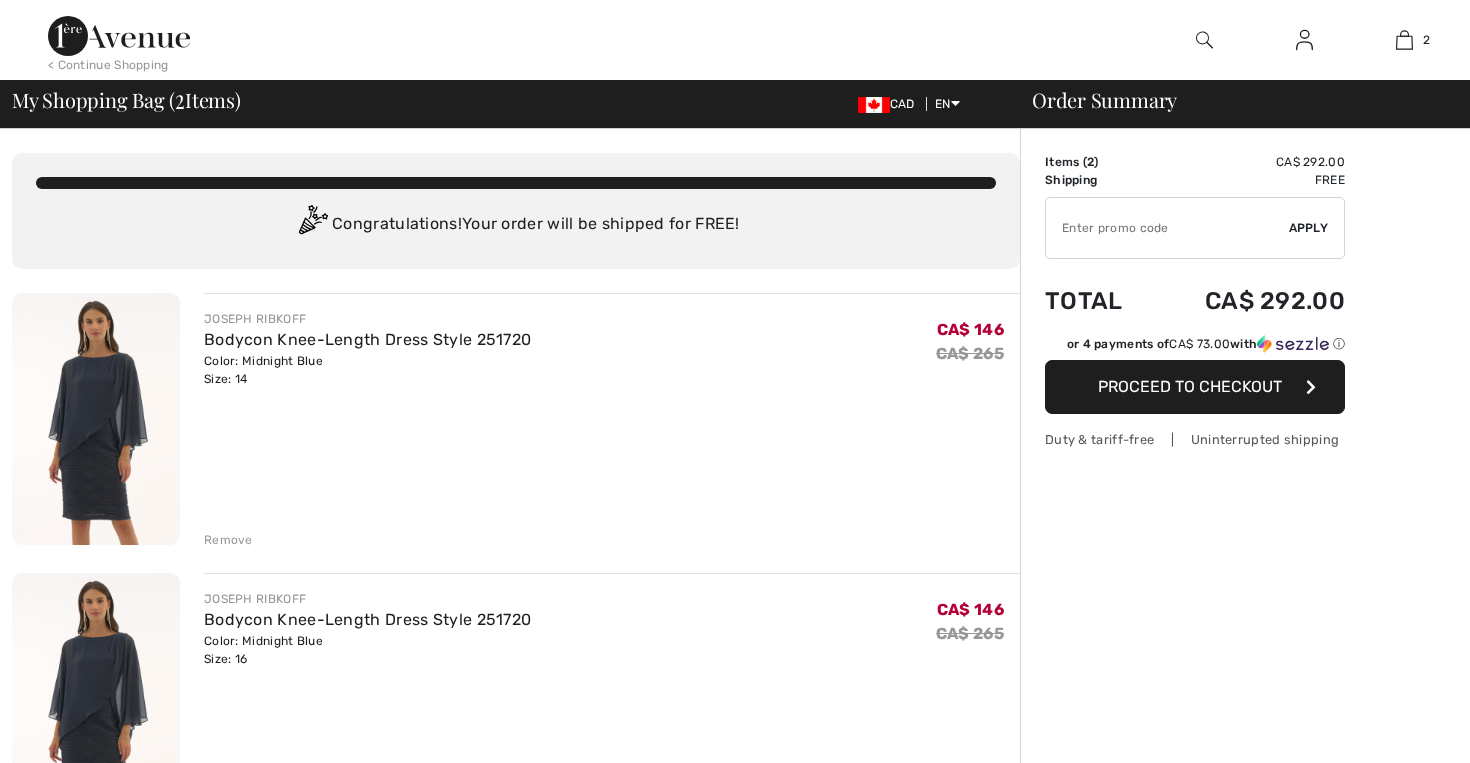 scroll, scrollTop: 0, scrollLeft: 0, axis: both 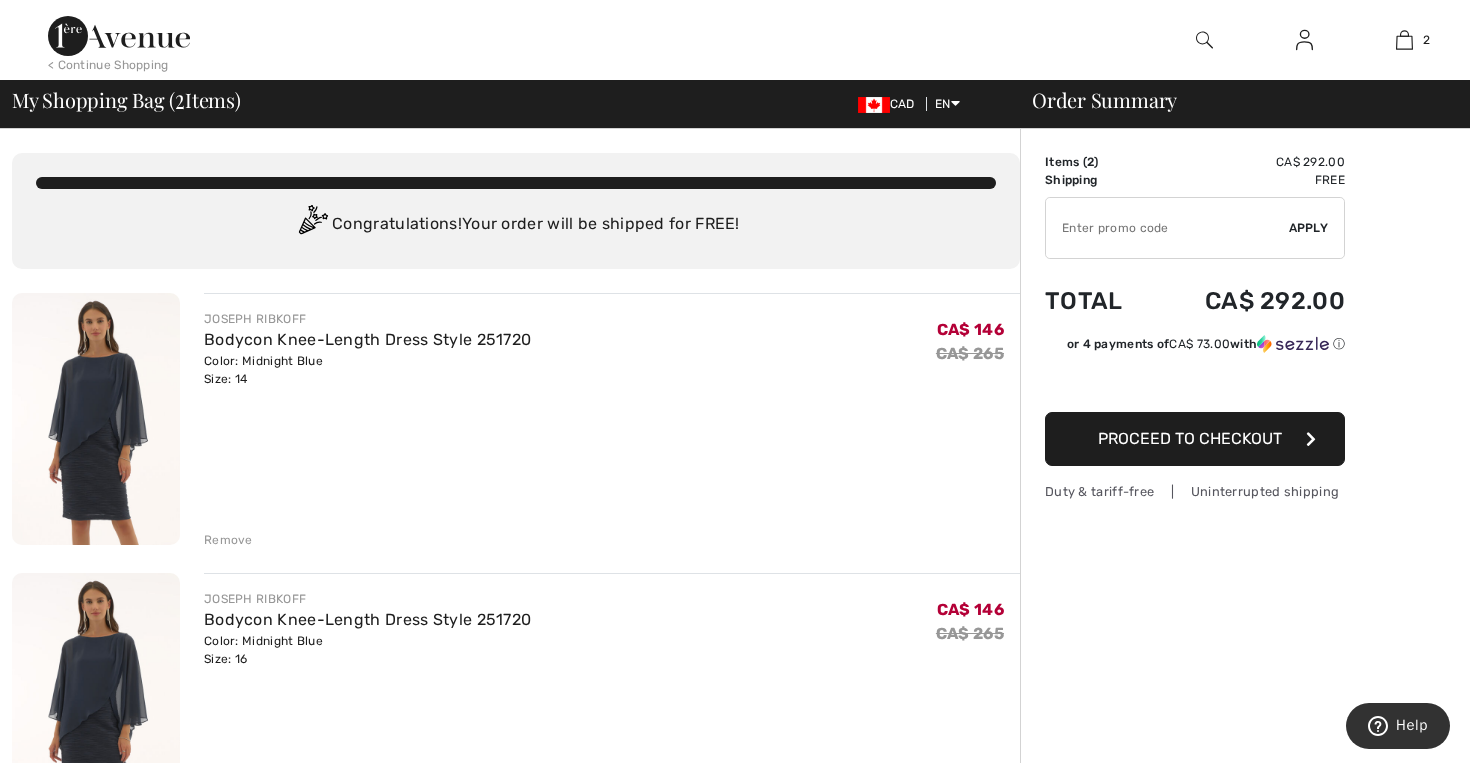 click at bounding box center [96, 419] 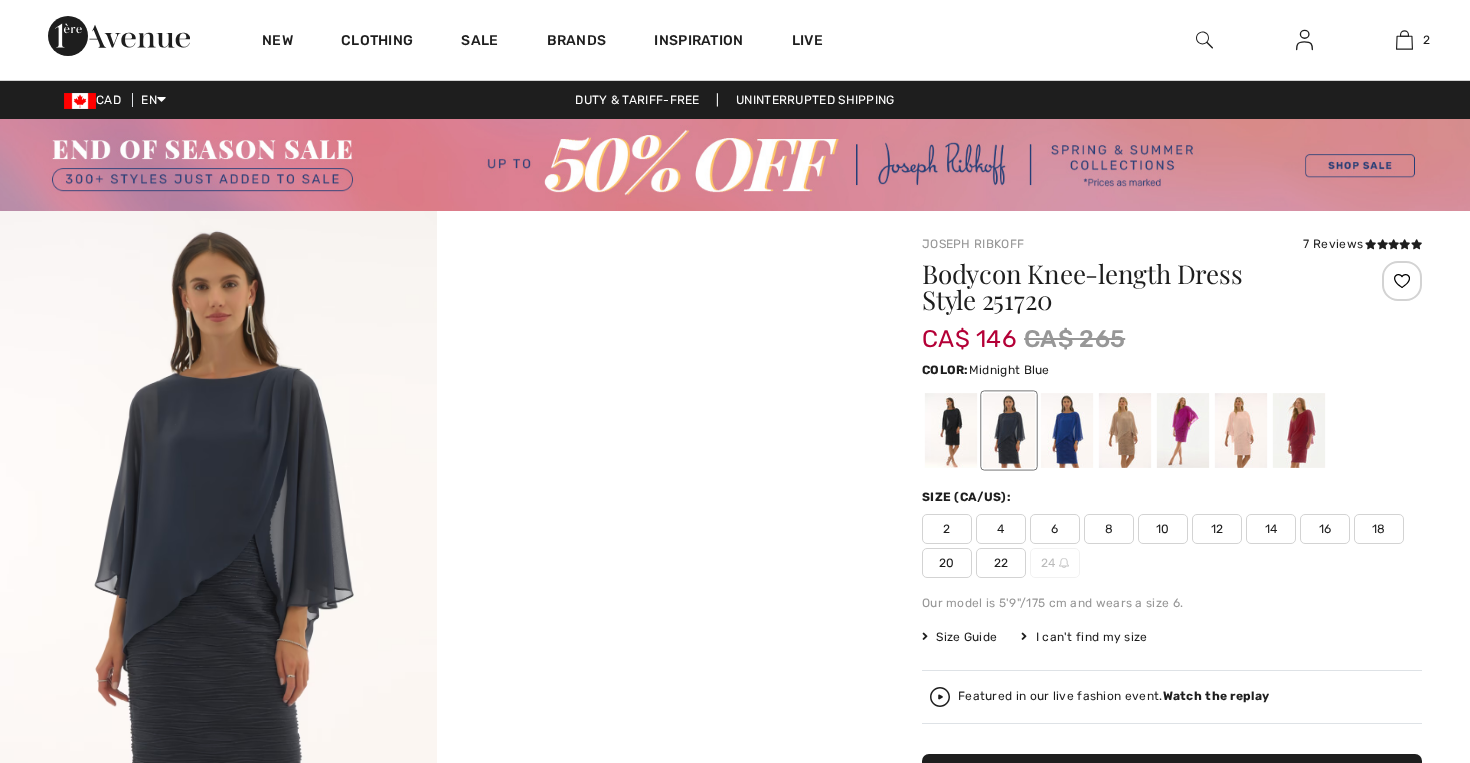 scroll, scrollTop: 0, scrollLeft: 0, axis: both 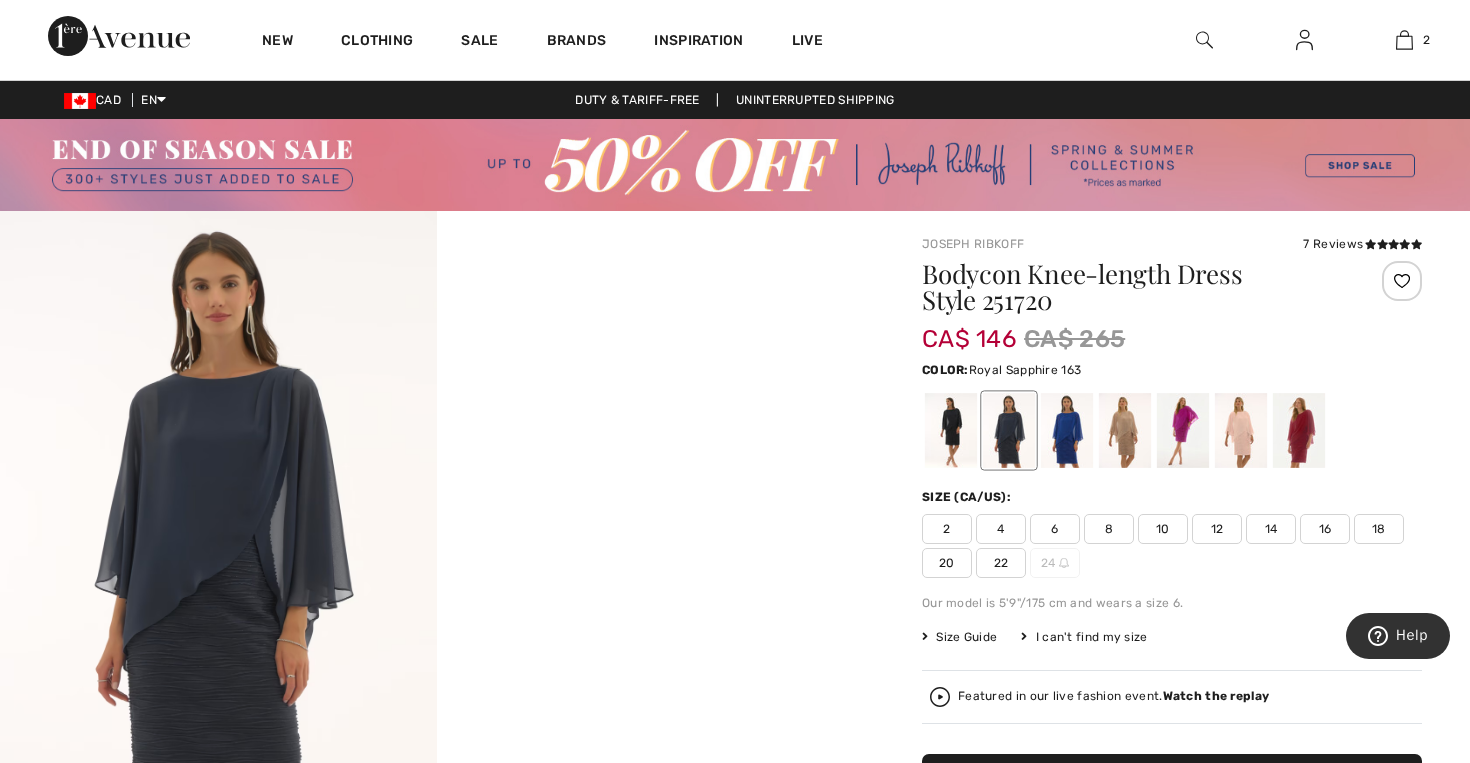 click at bounding box center (1067, 430) 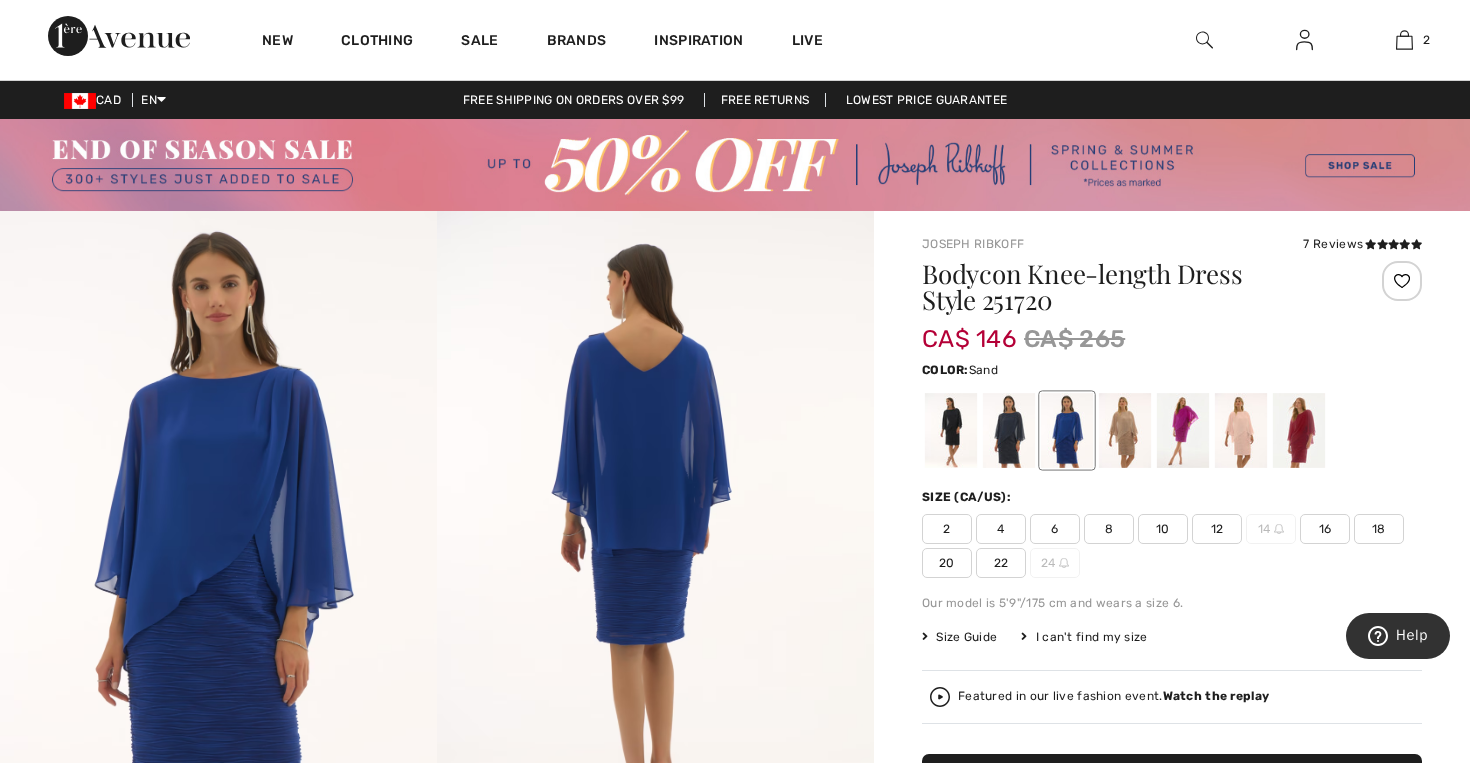 click at bounding box center (1125, 430) 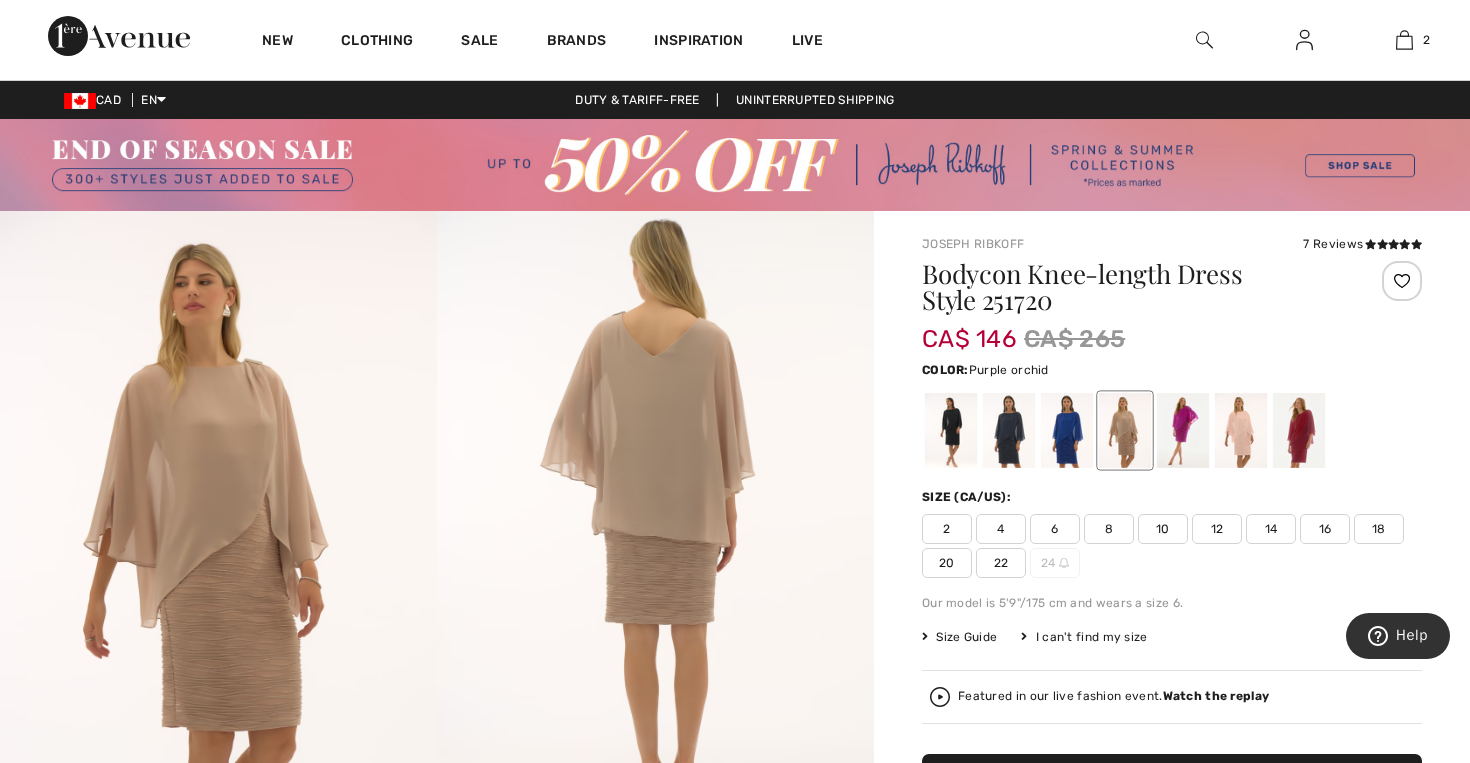 click at bounding box center [1183, 430] 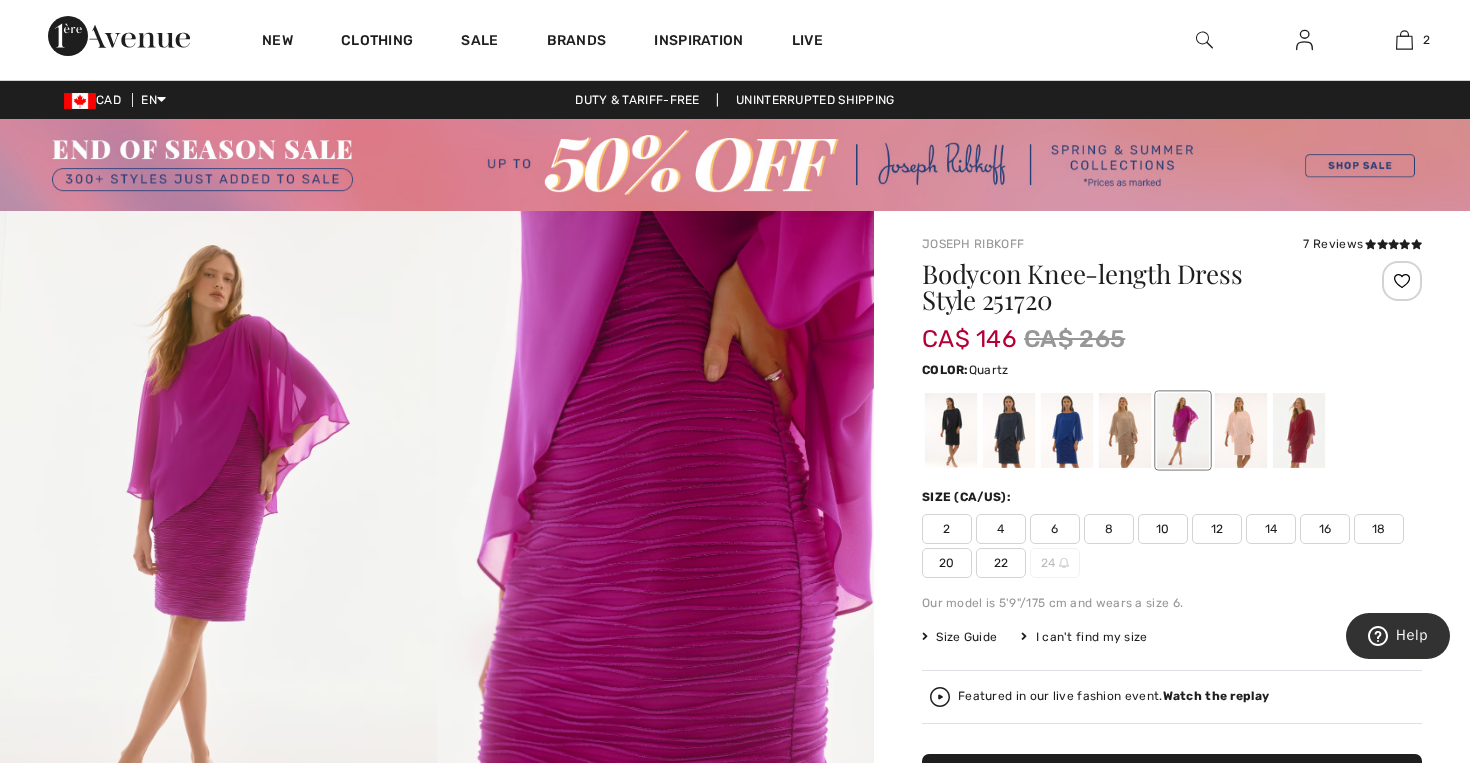 click at bounding box center [1241, 430] 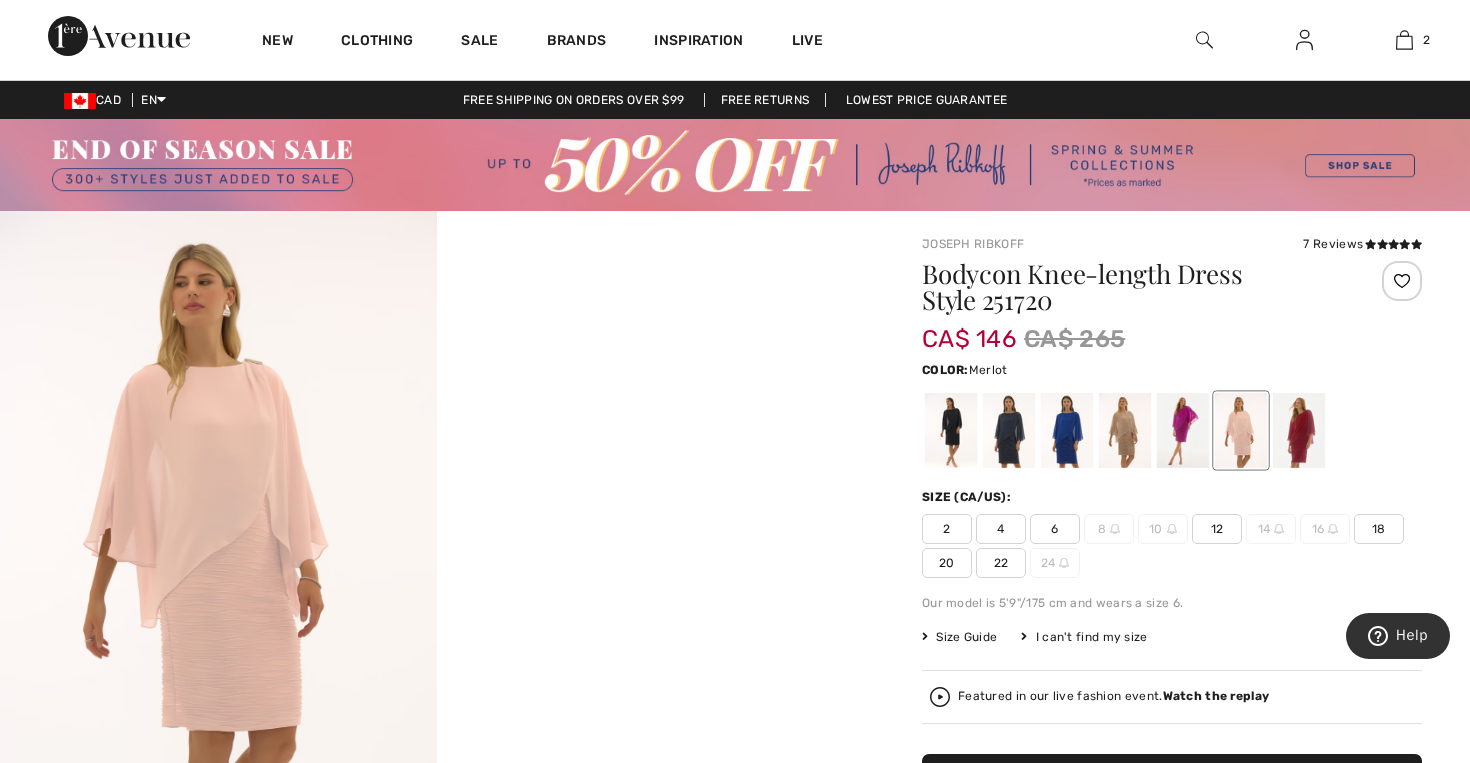 click at bounding box center [1299, 430] 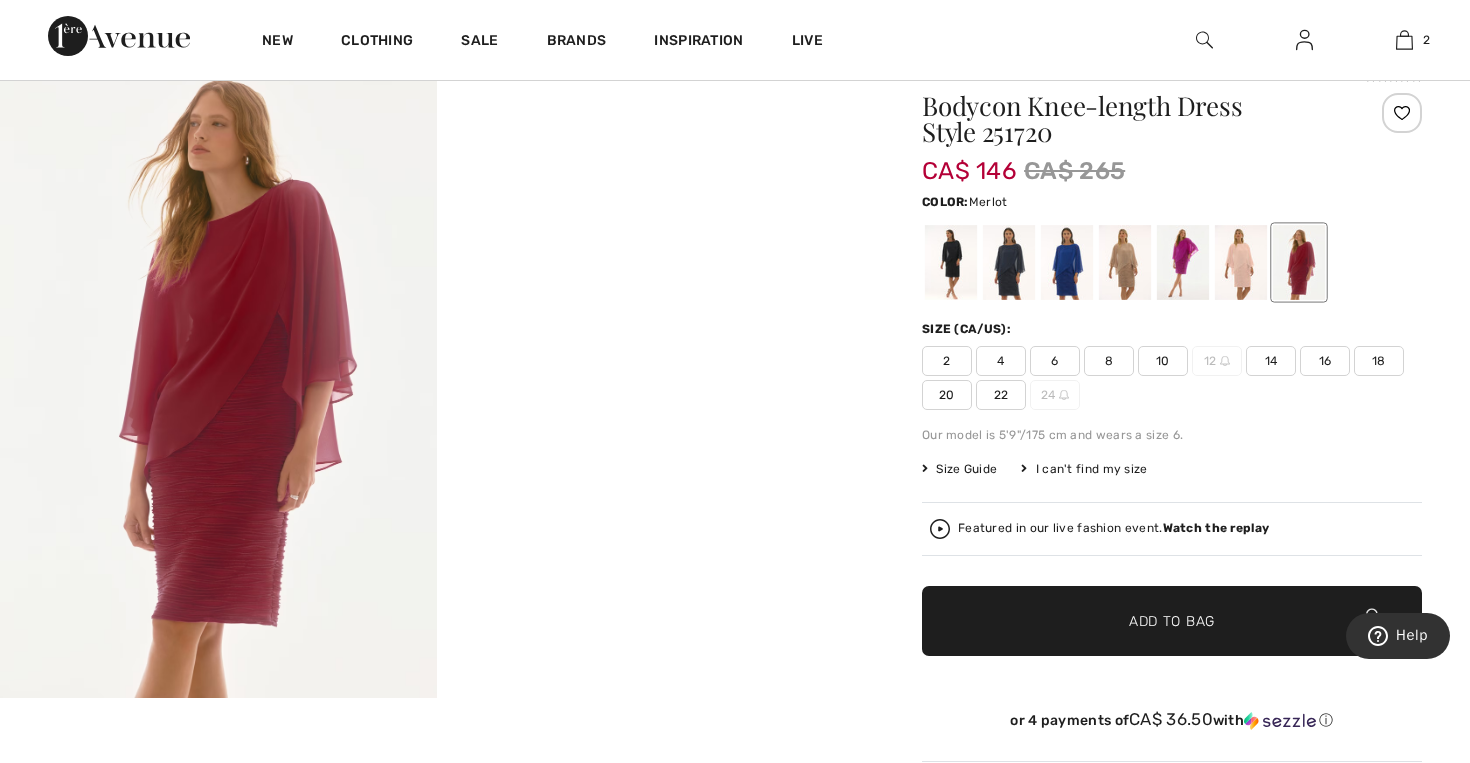 scroll, scrollTop: 177, scrollLeft: 0, axis: vertical 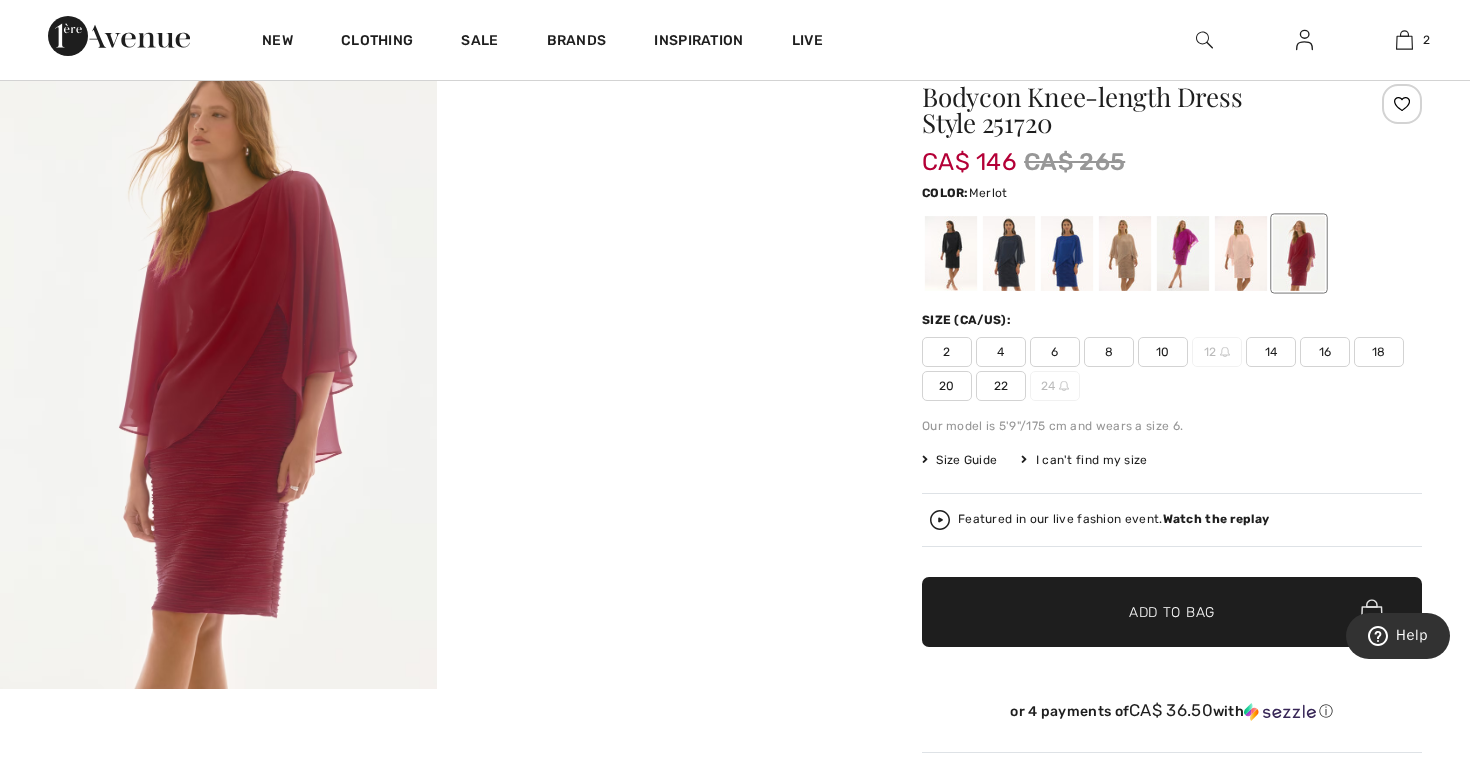 click on "I can't find my size" at bounding box center [1084, 460] 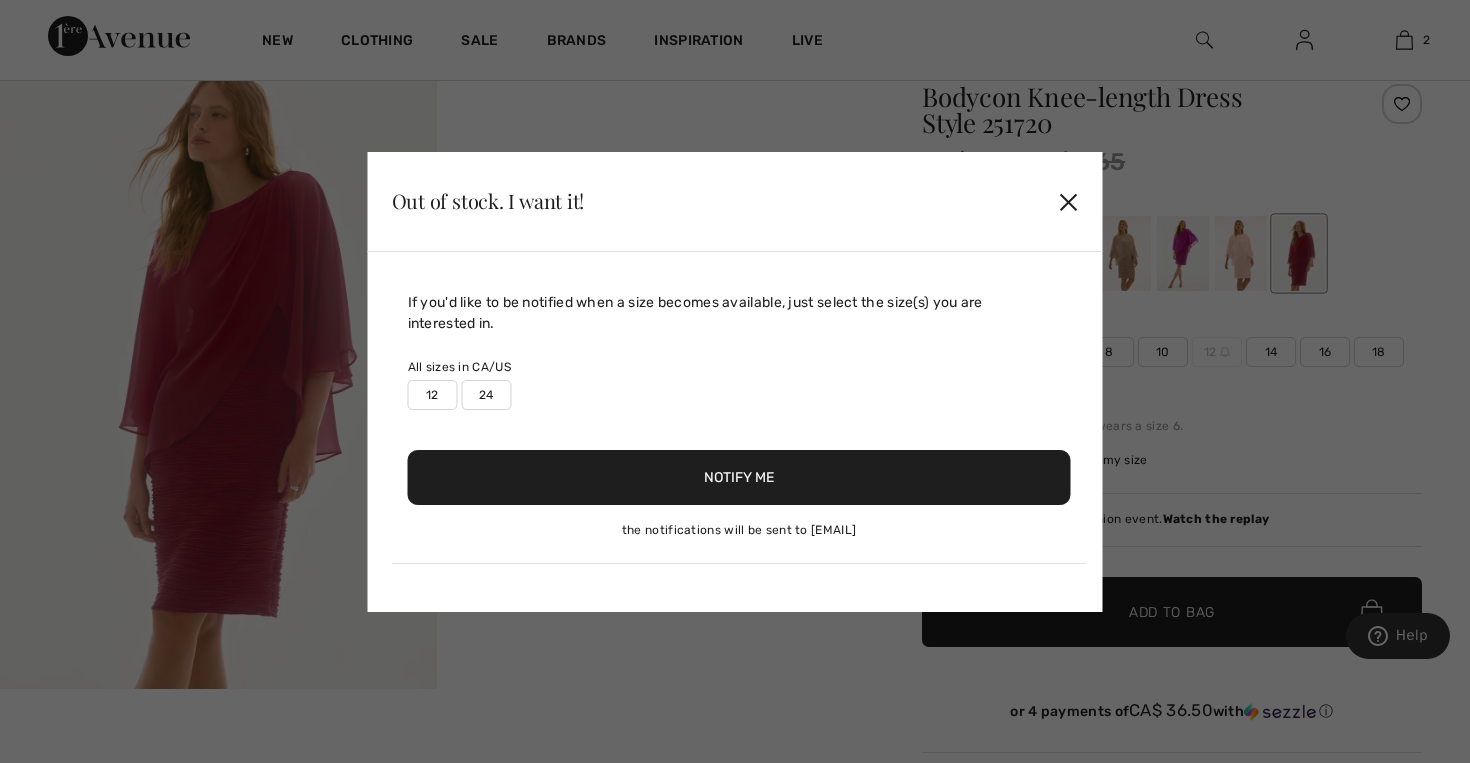 click on "✕" at bounding box center (1068, 201) 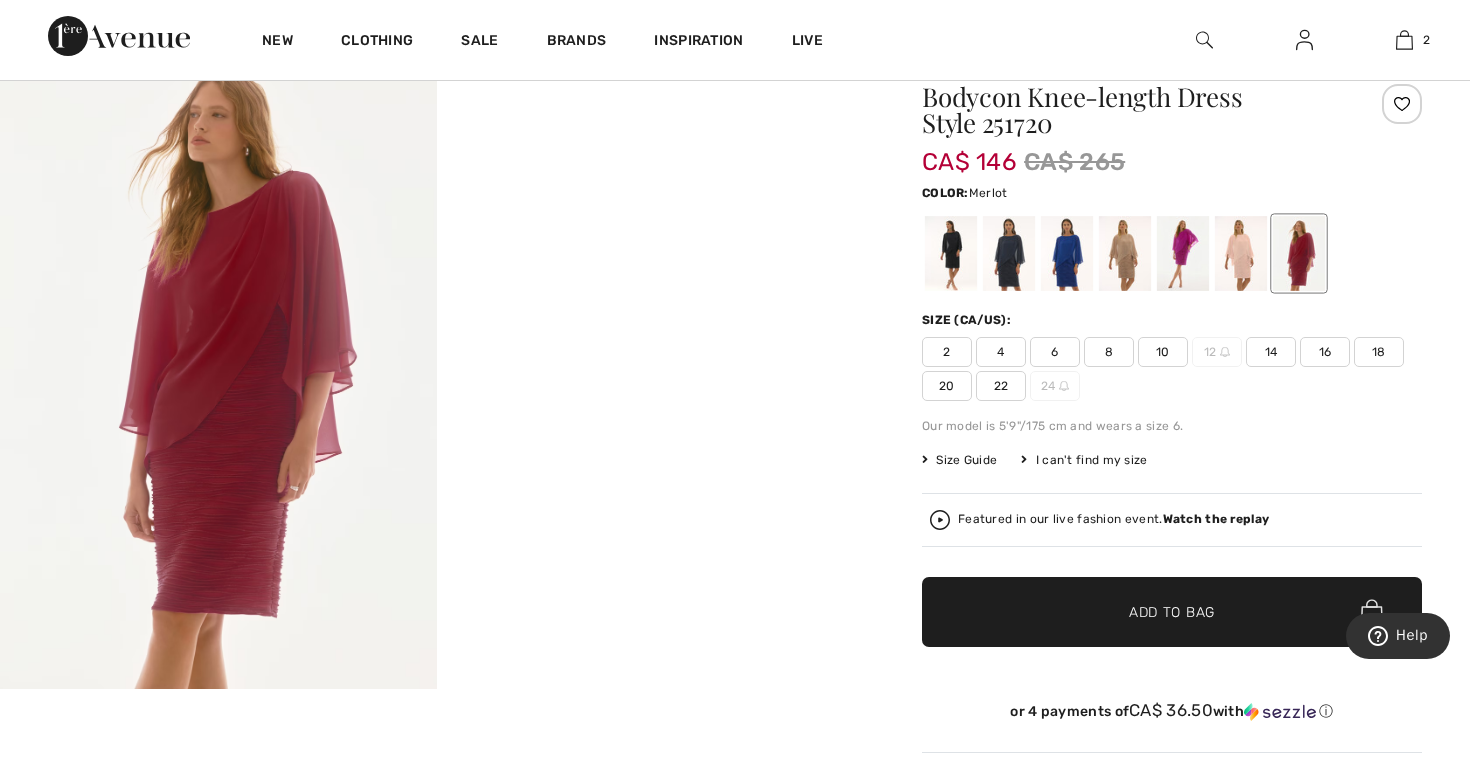 click on "Size Guide" at bounding box center (959, 460) 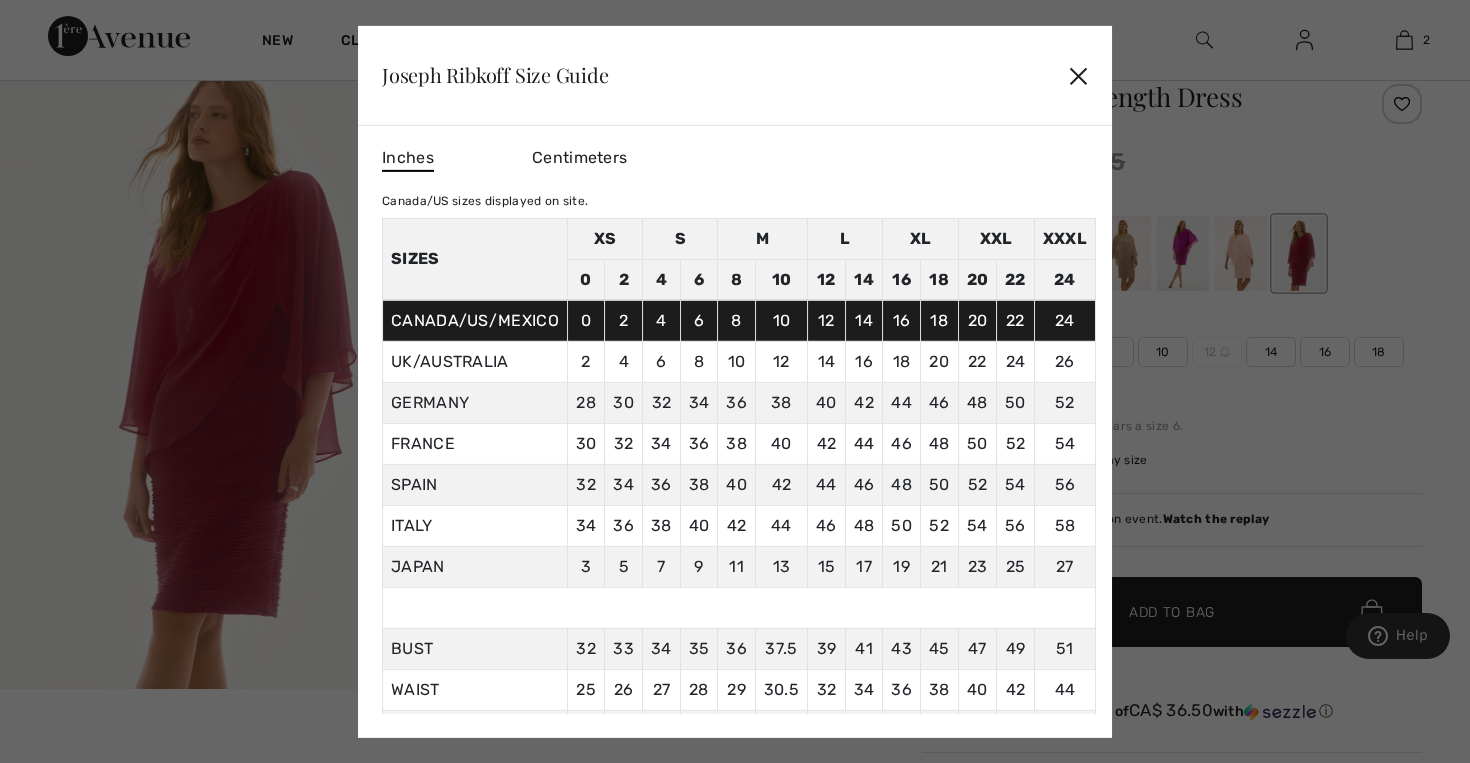 click at bounding box center [735, 381] 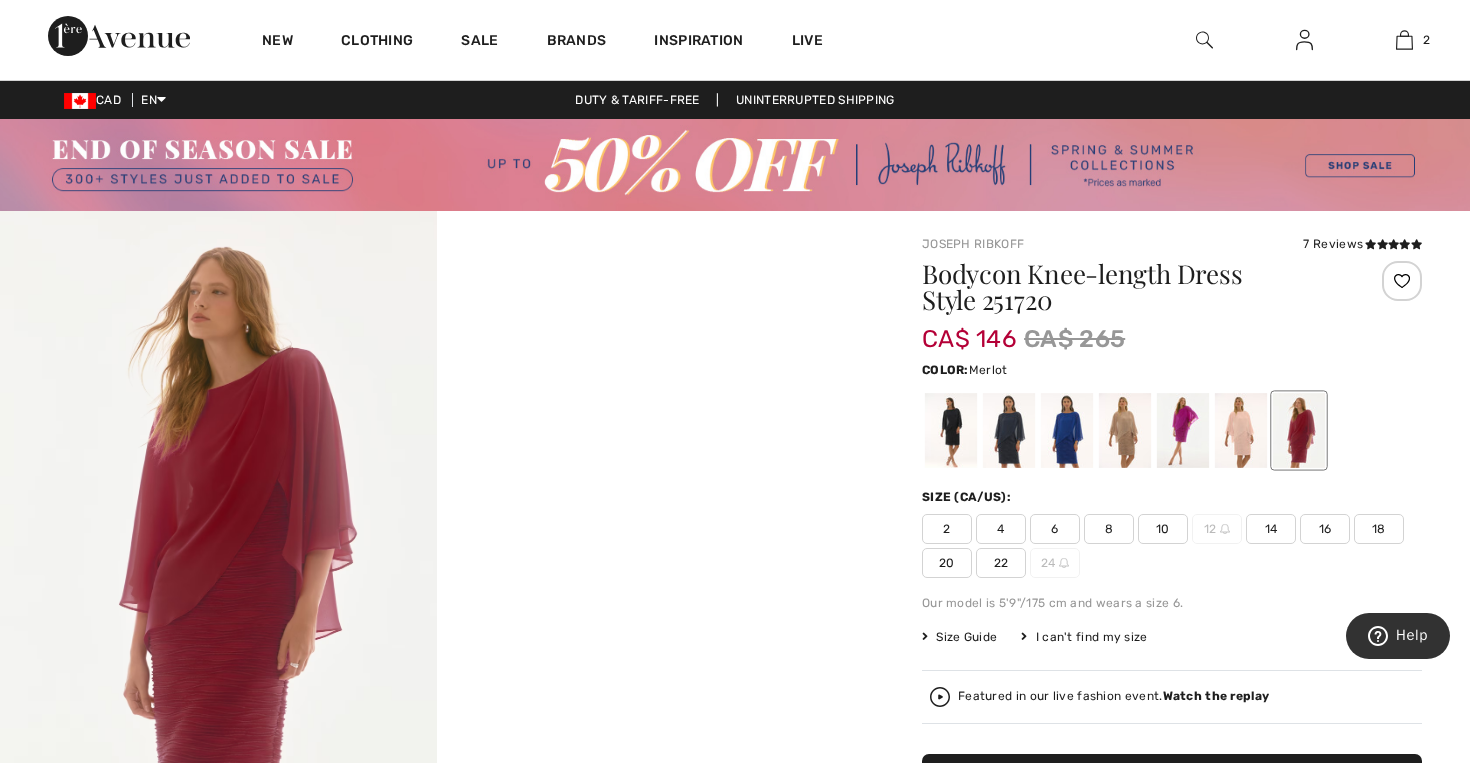 scroll, scrollTop: 0, scrollLeft: 0, axis: both 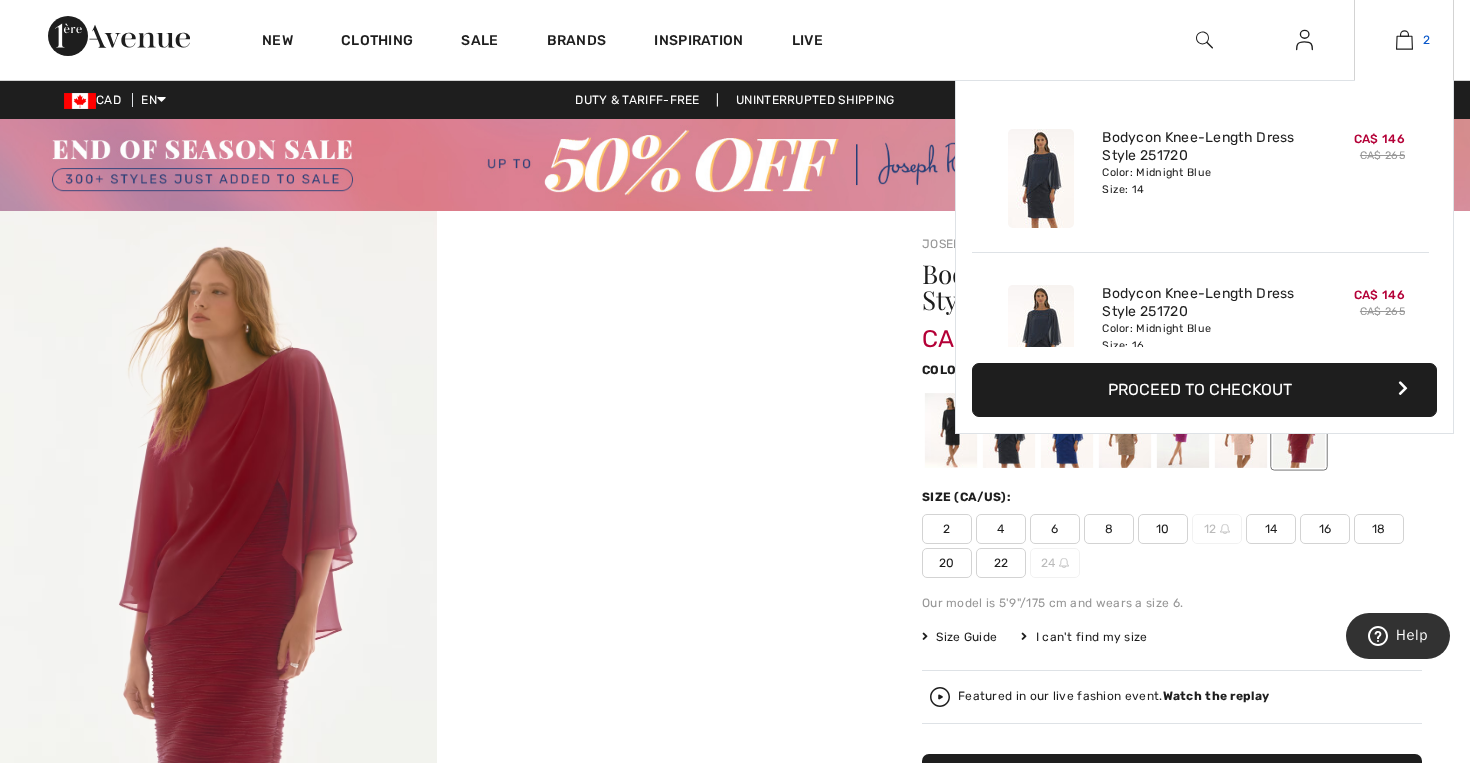 click at bounding box center [1404, 40] 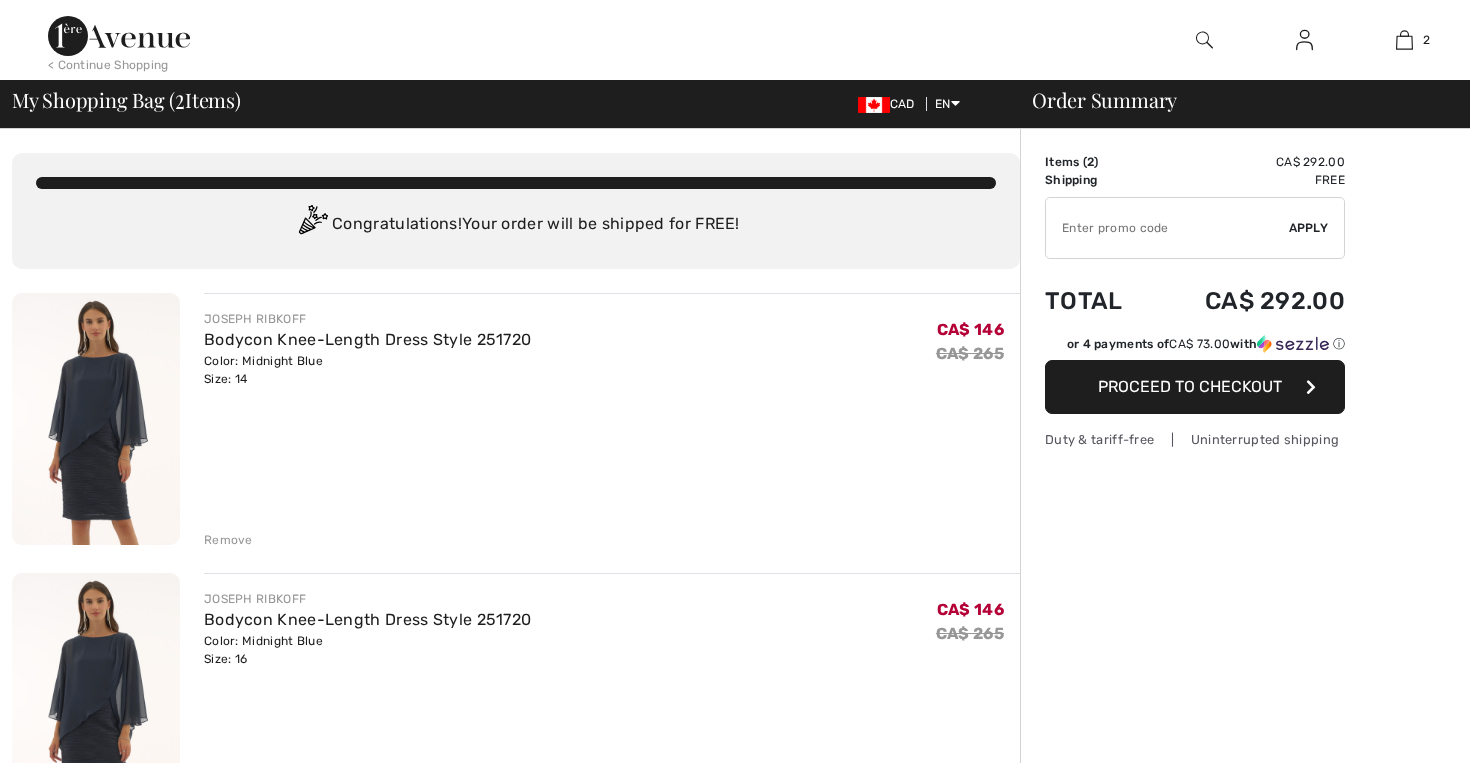 scroll, scrollTop: 0, scrollLeft: 0, axis: both 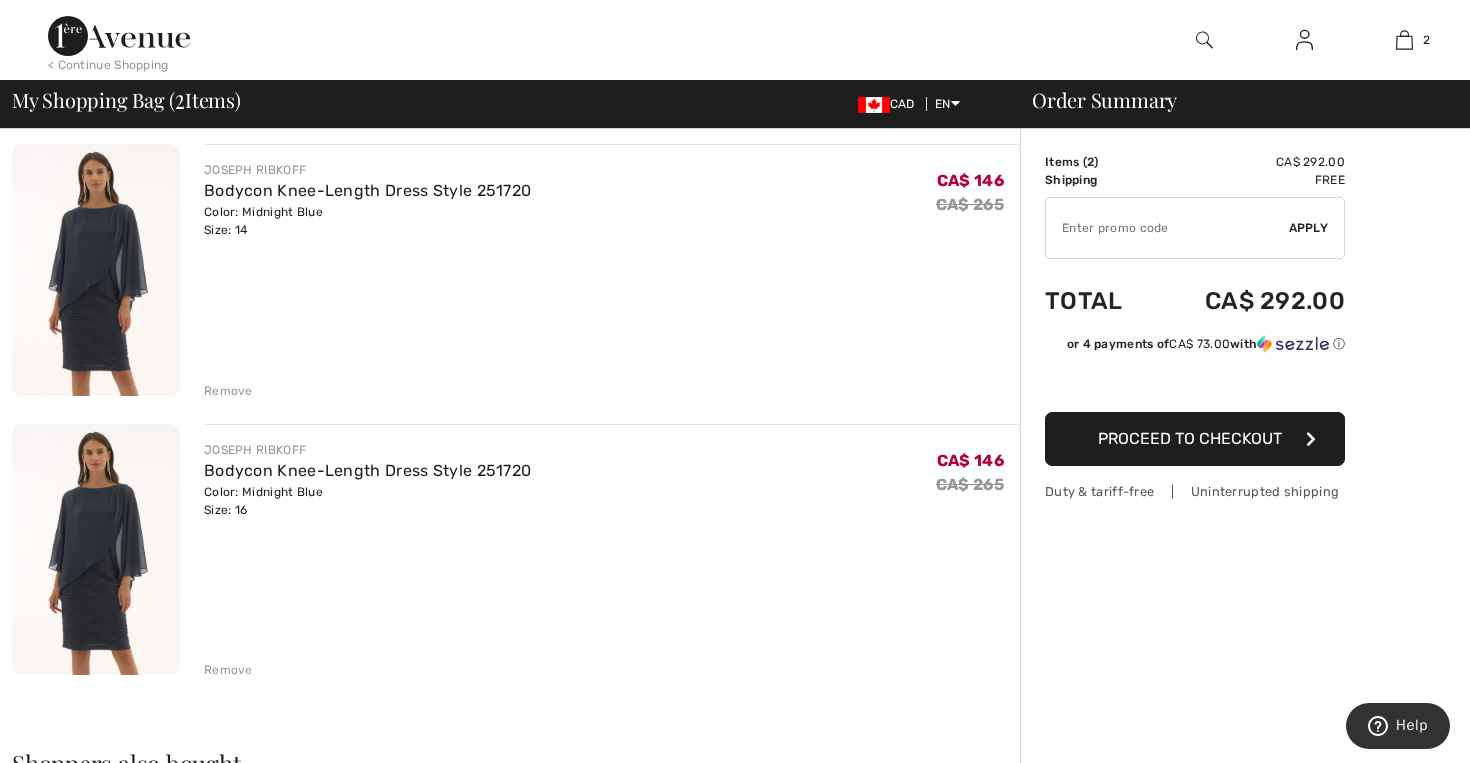 click on "Proceed to Checkout" at bounding box center (1190, 438) 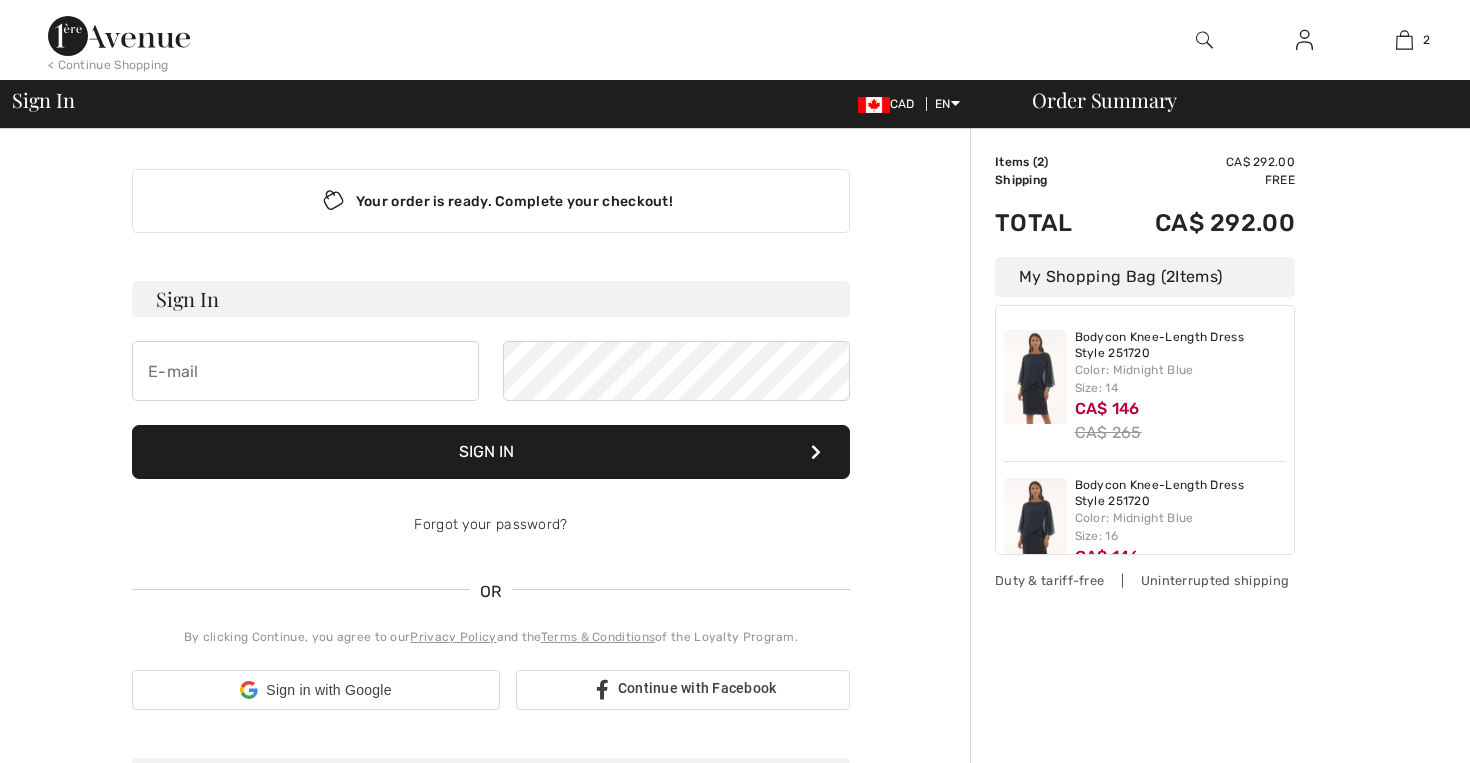 scroll, scrollTop: 0, scrollLeft: 0, axis: both 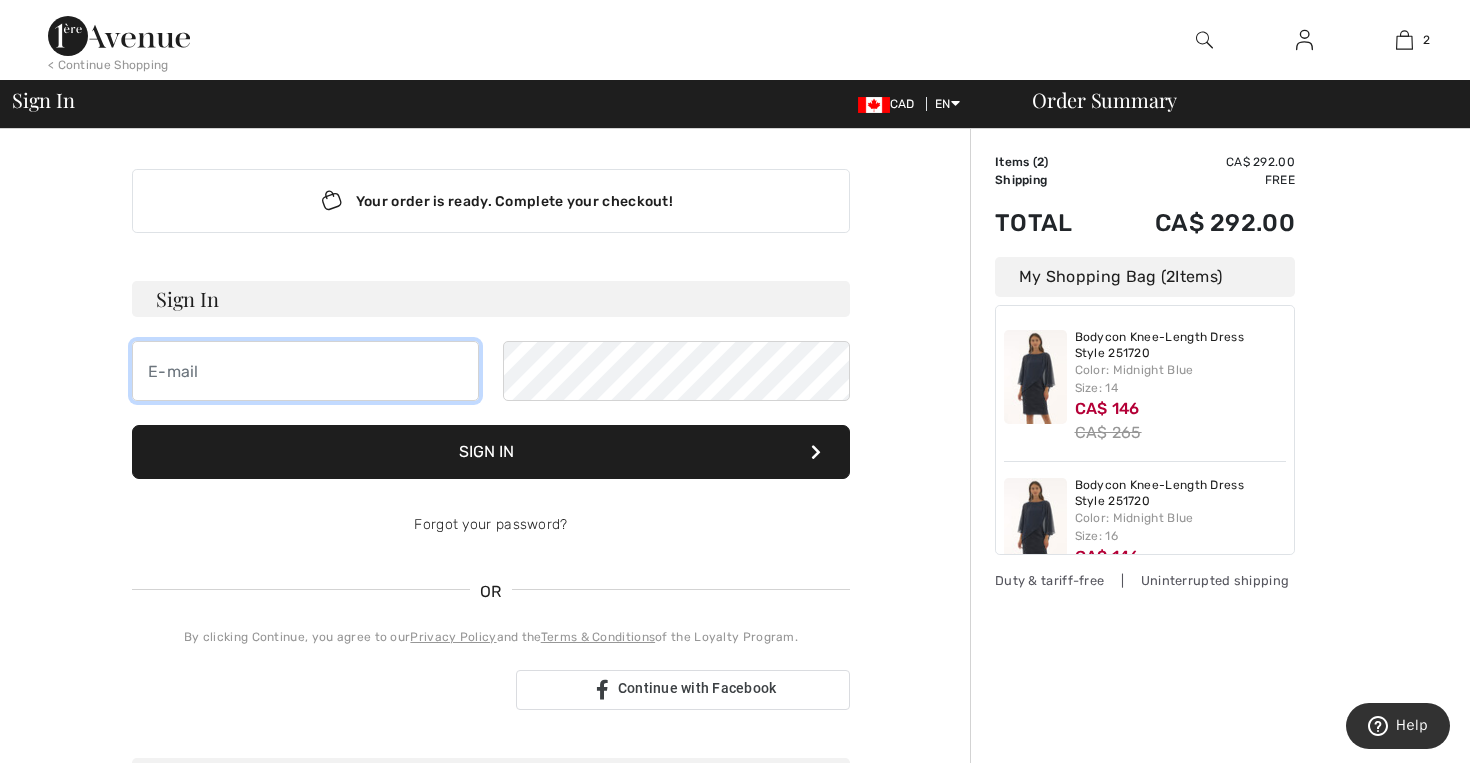 type on "srashke@shaw.ca" 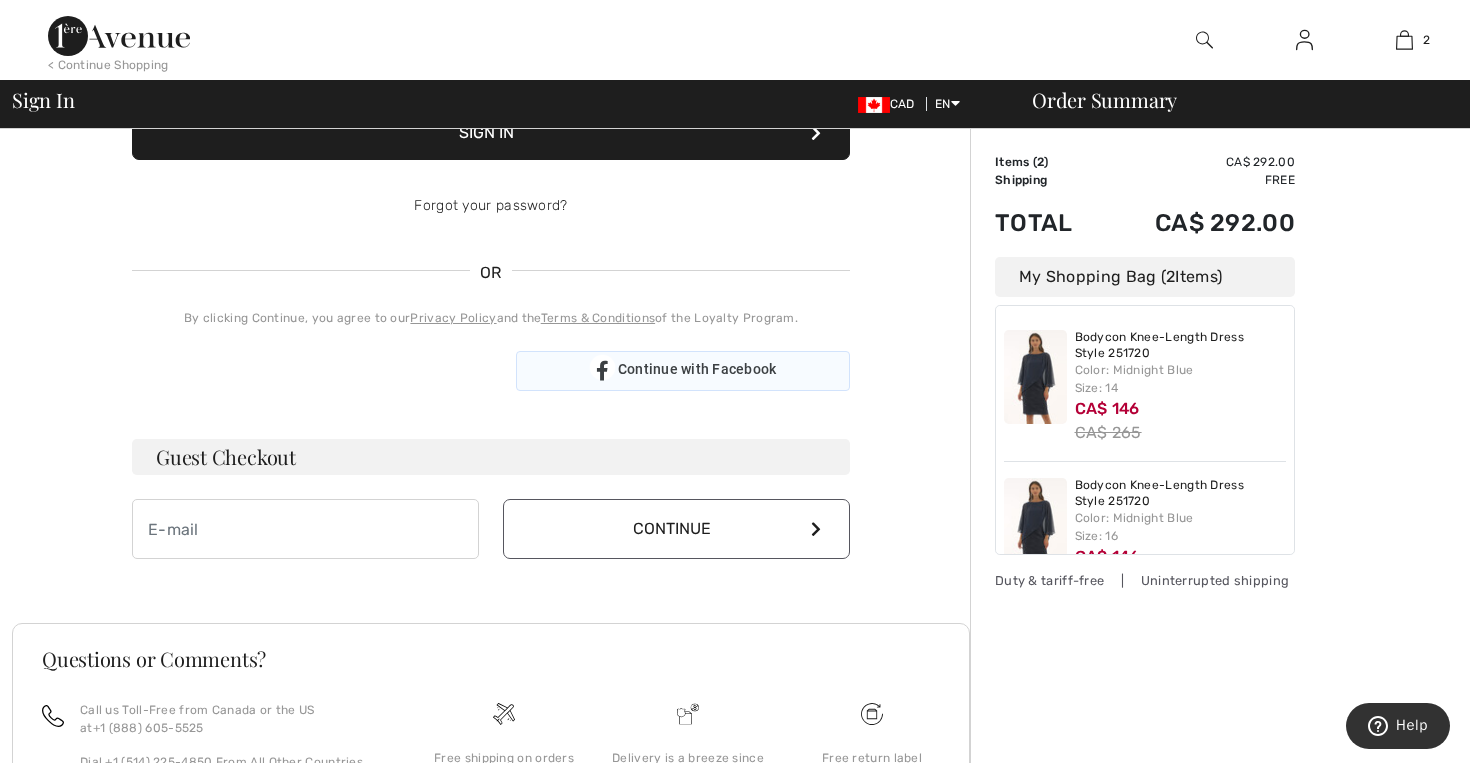 scroll, scrollTop: 331, scrollLeft: 0, axis: vertical 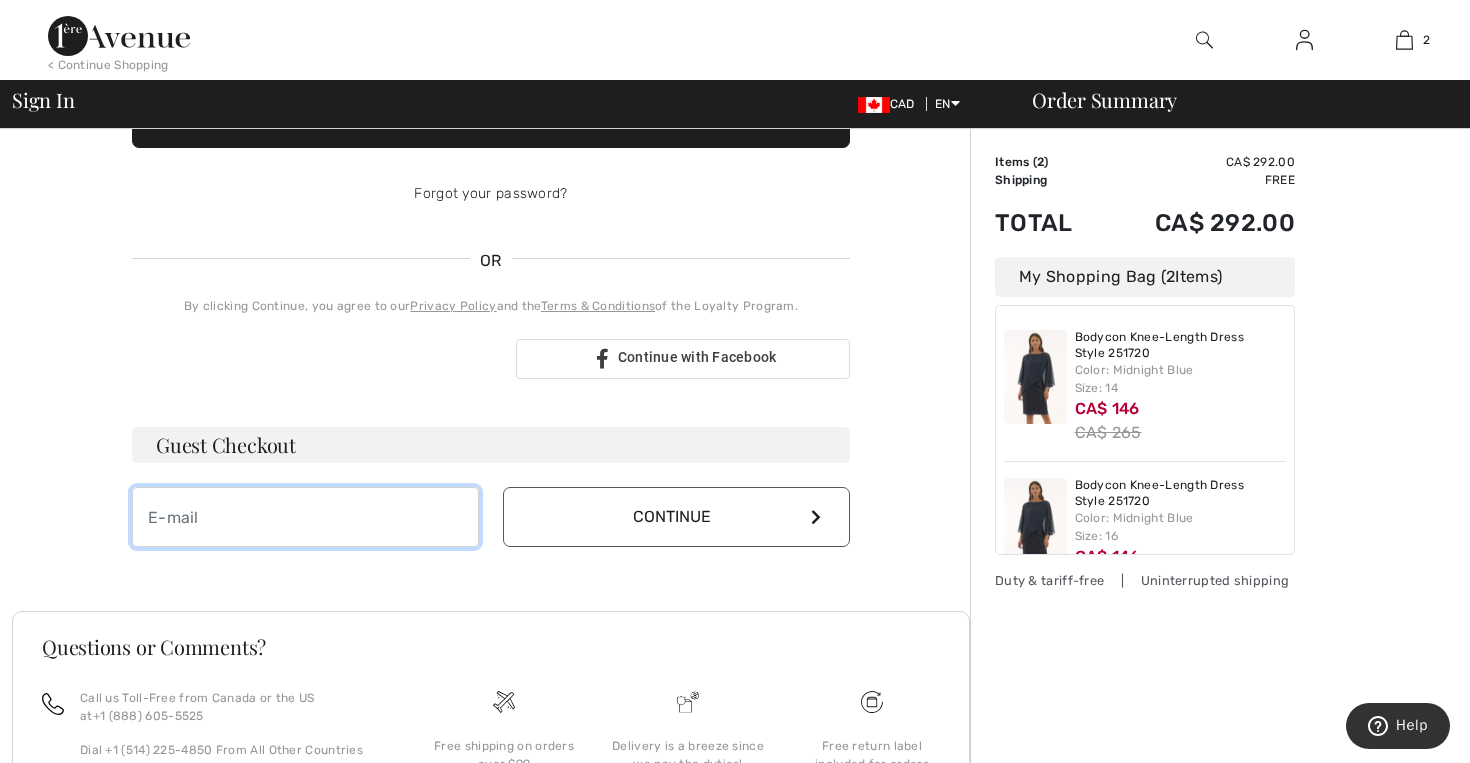 click at bounding box center [305, 517] 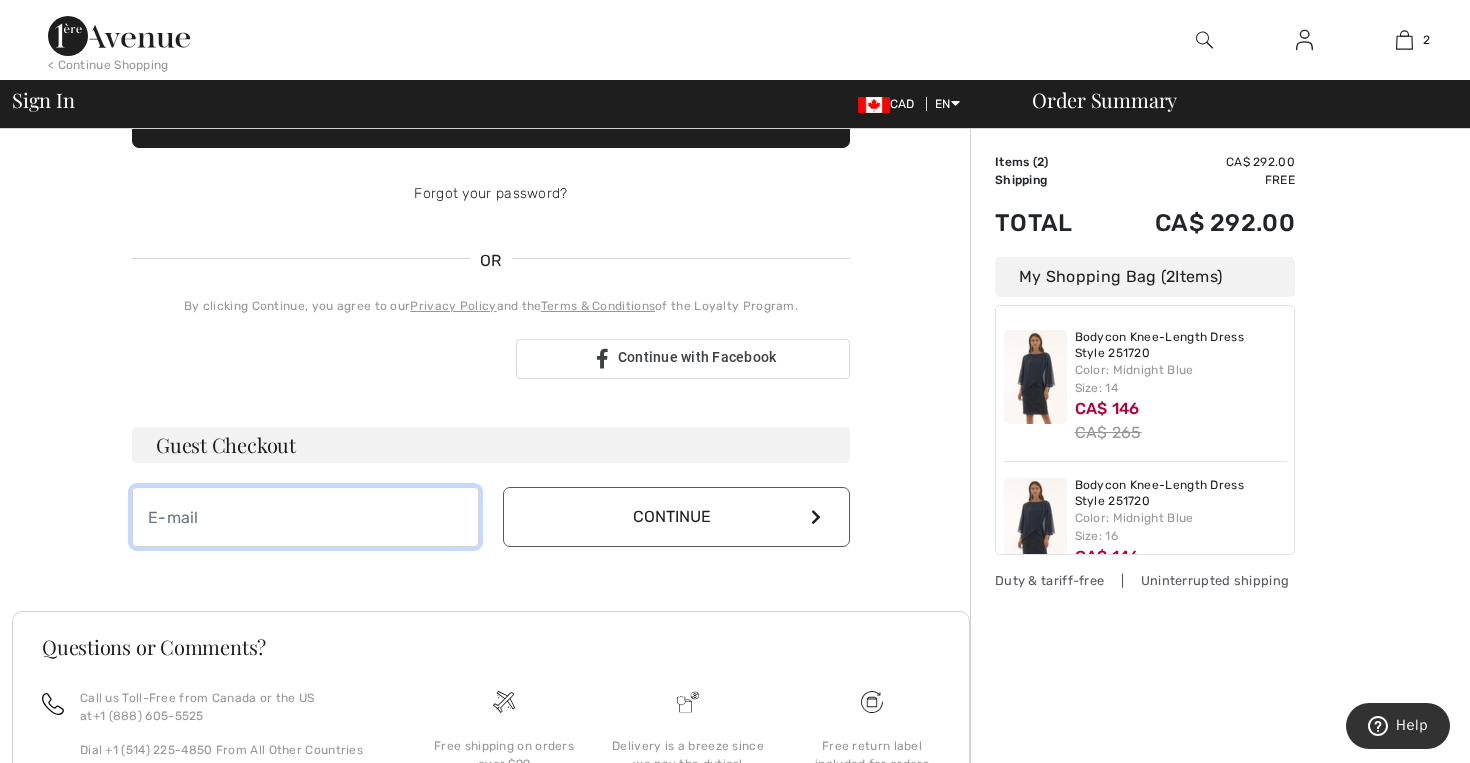 type on "srashke@shaw.ca" 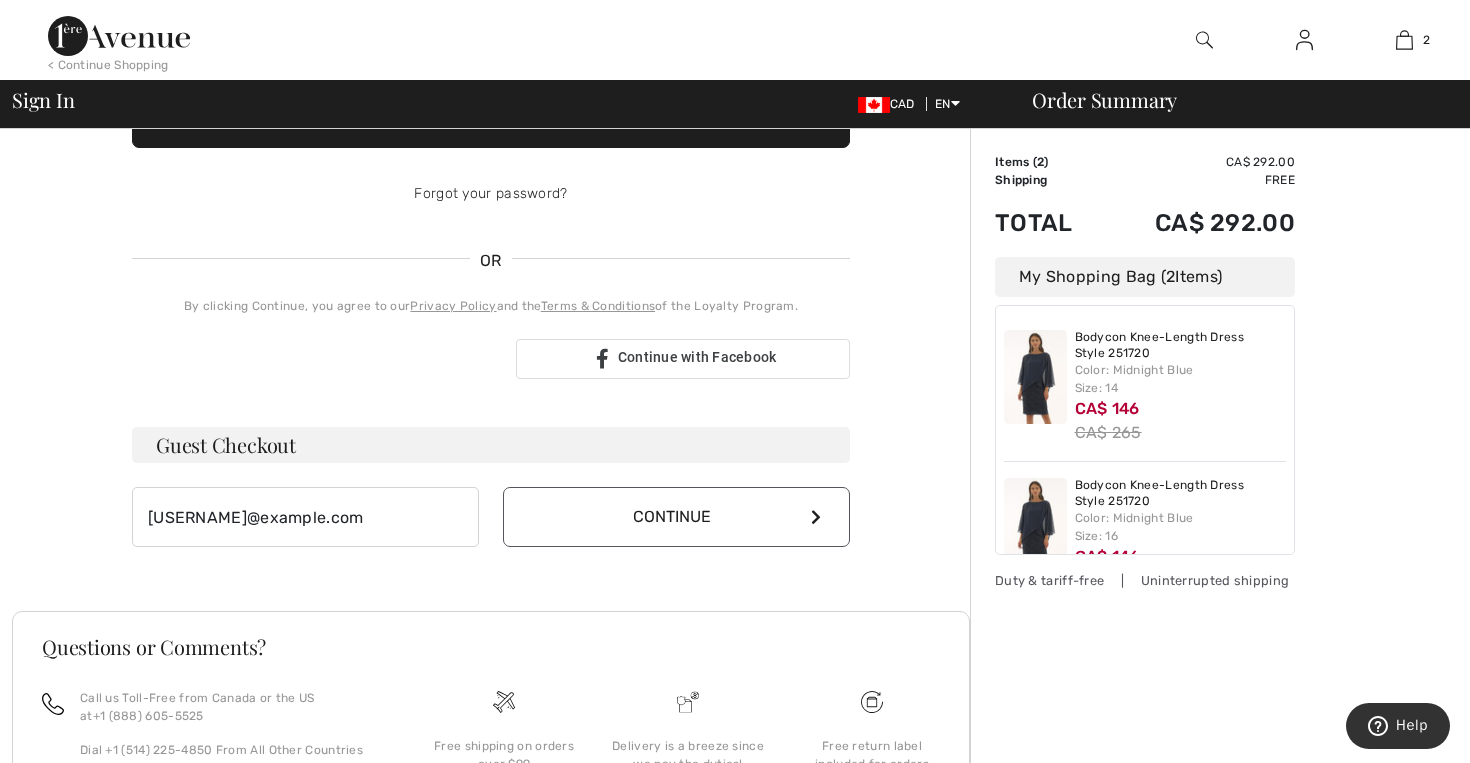 click on "Continue" at bounding box center (676, 517) 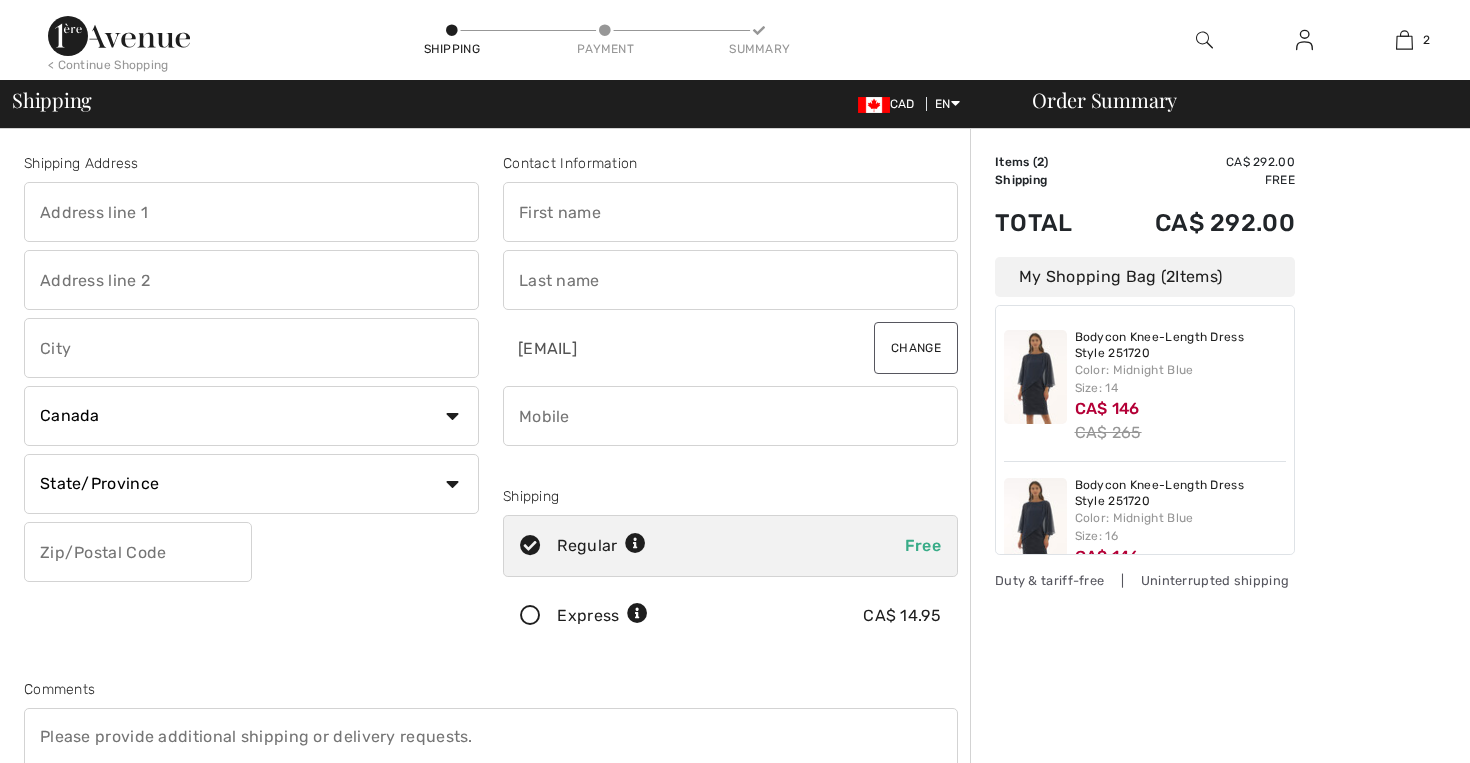 scroll, scrollTop: 0, scrollLeft: 0, axis: both 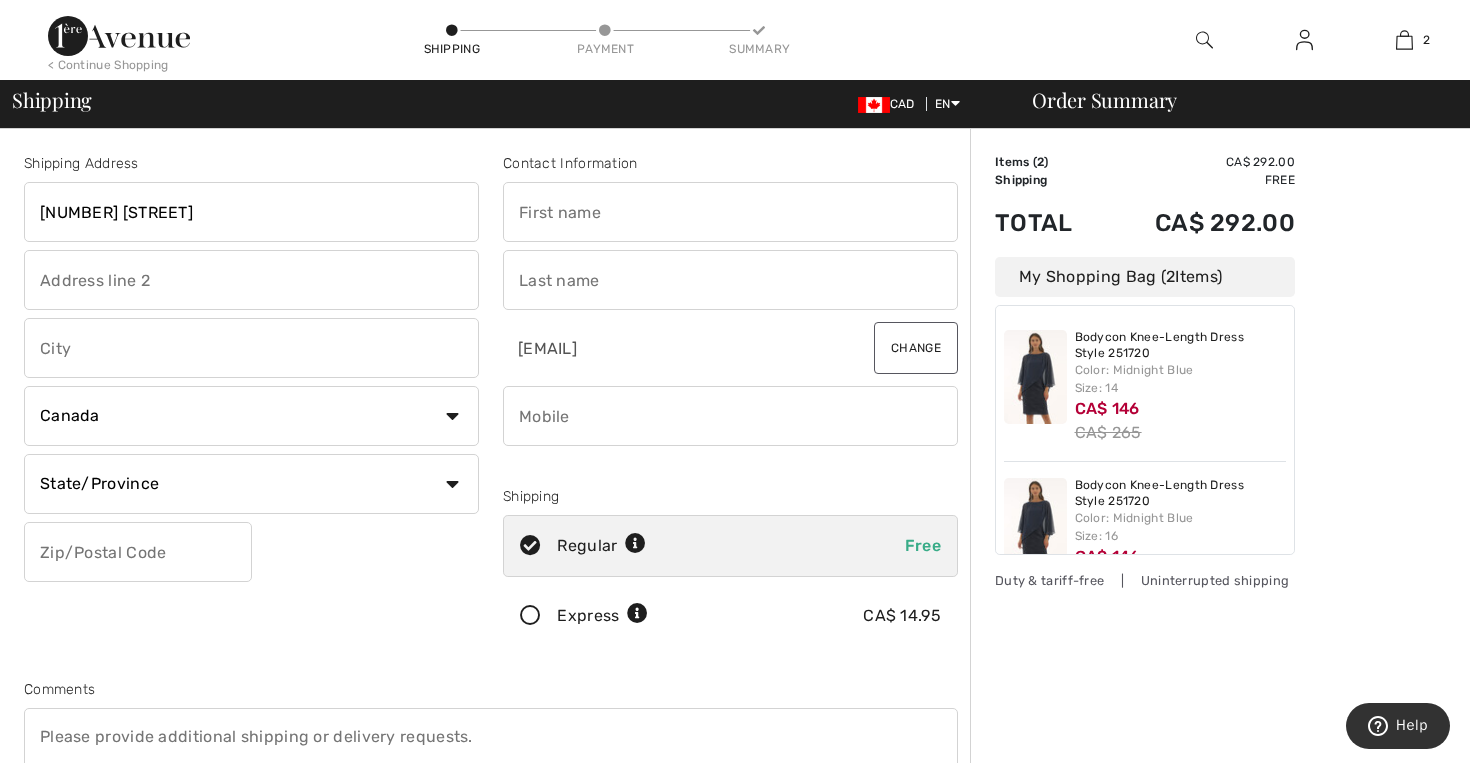 type on "[NUMBER] [STREET]" 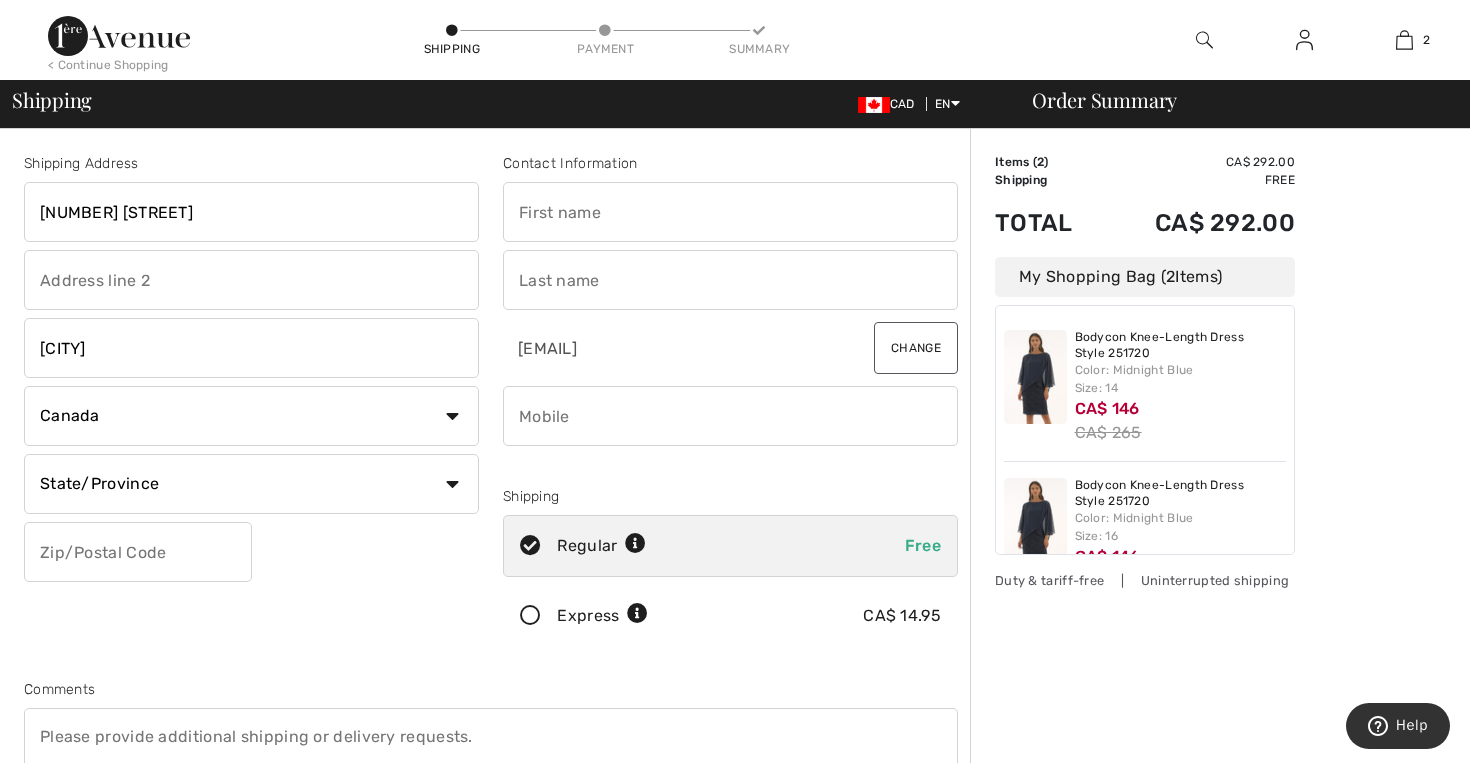 type on "Kelowna" 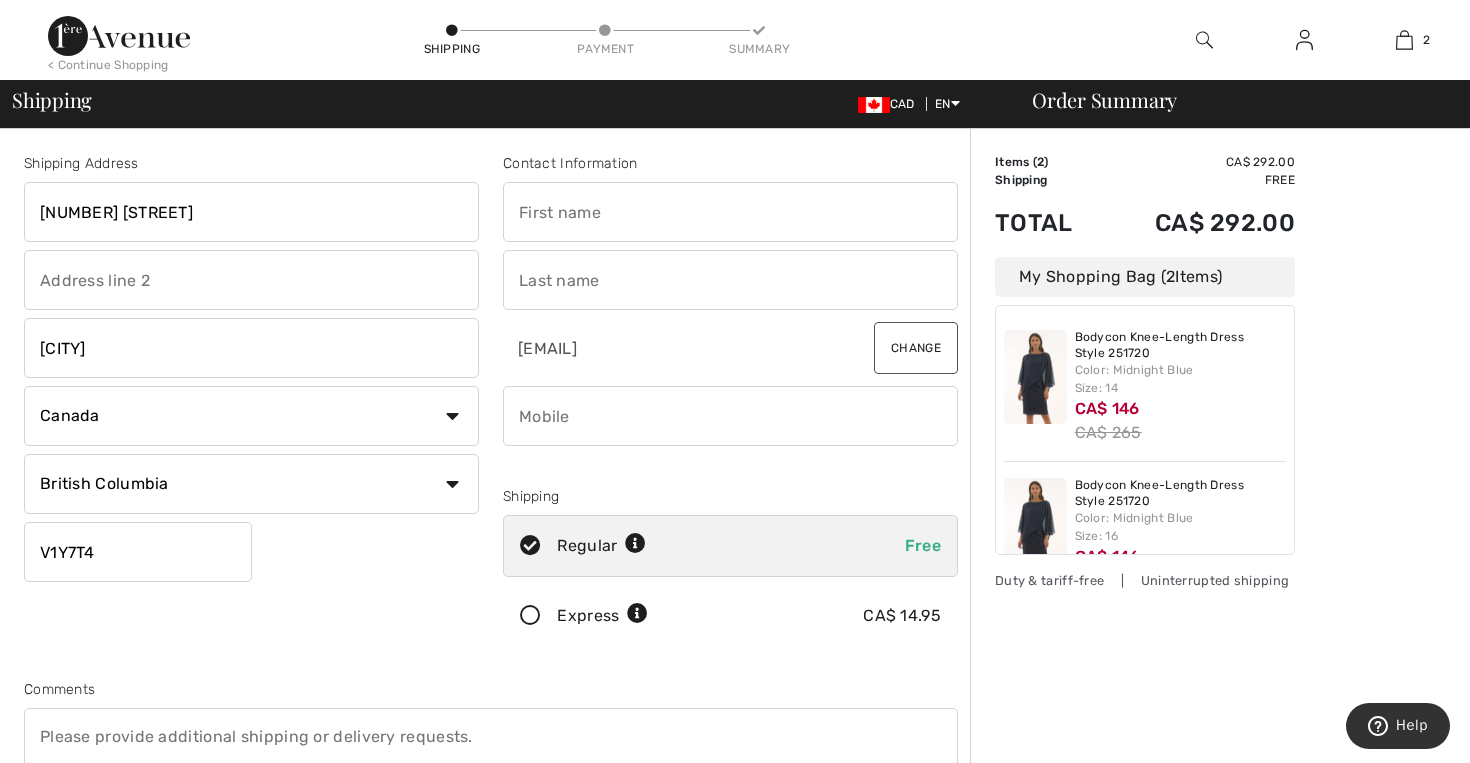 click on "V1Y7T4" at bounding box center [138, 552] 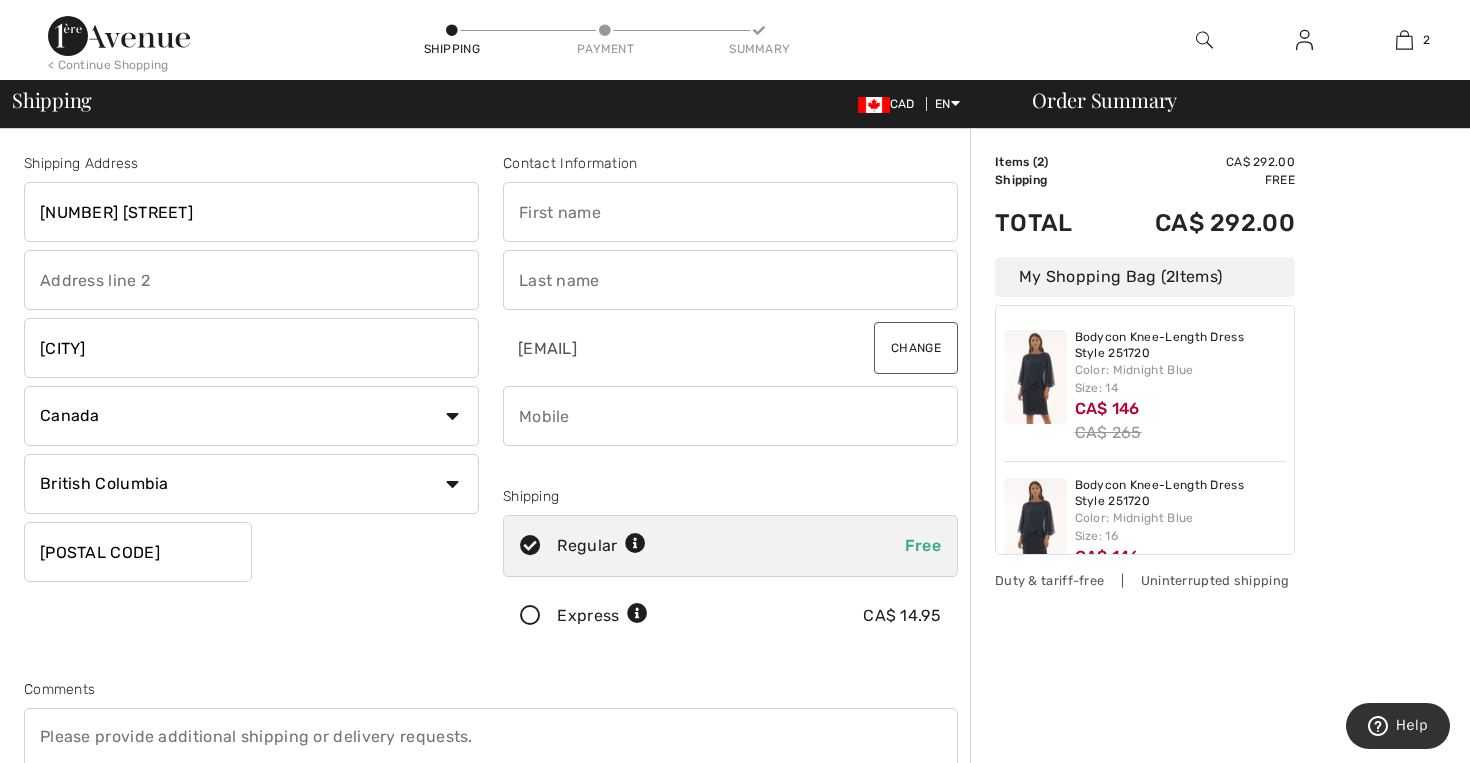 type on "V1Y7T4" 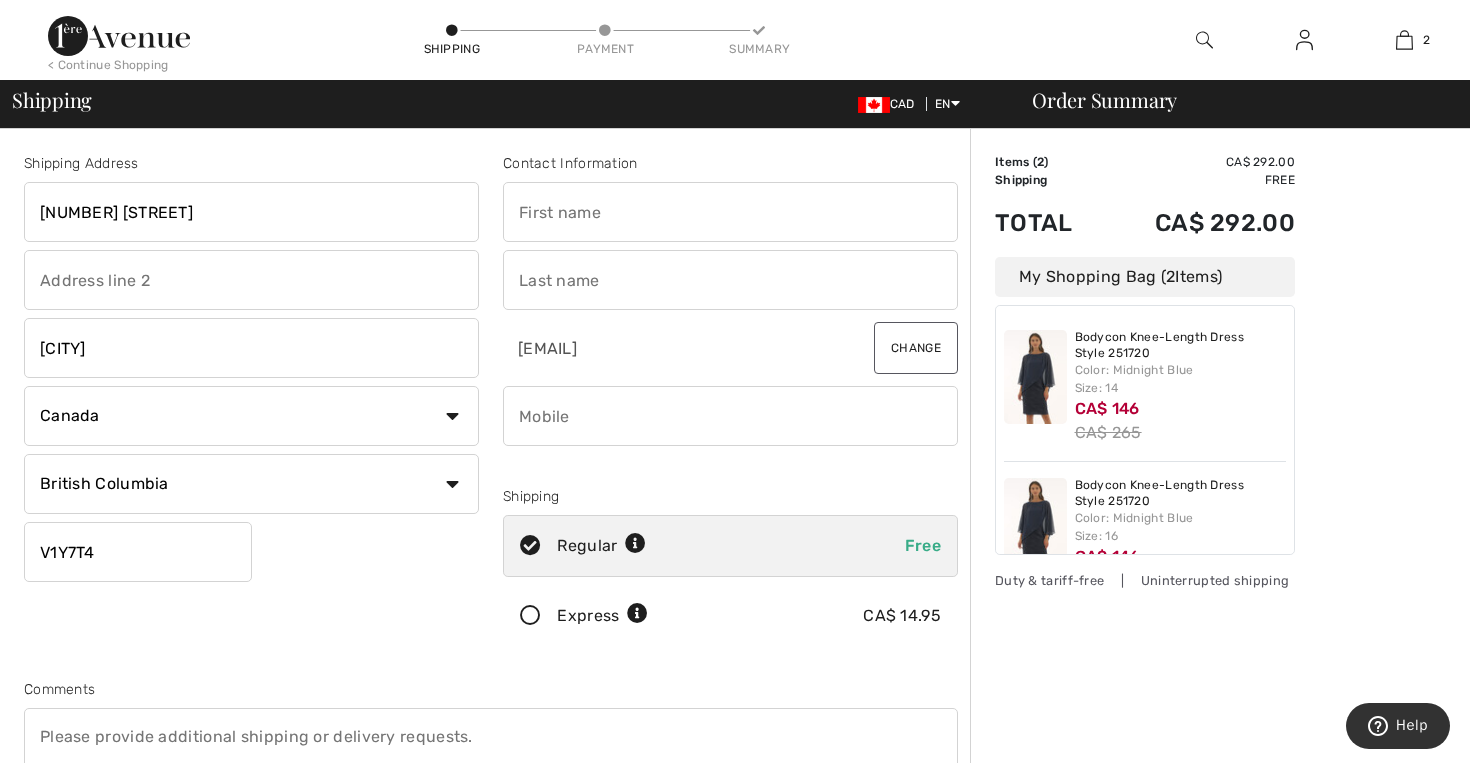 scroll, scrollTop: 0, scrollLeft: 0, axis: both 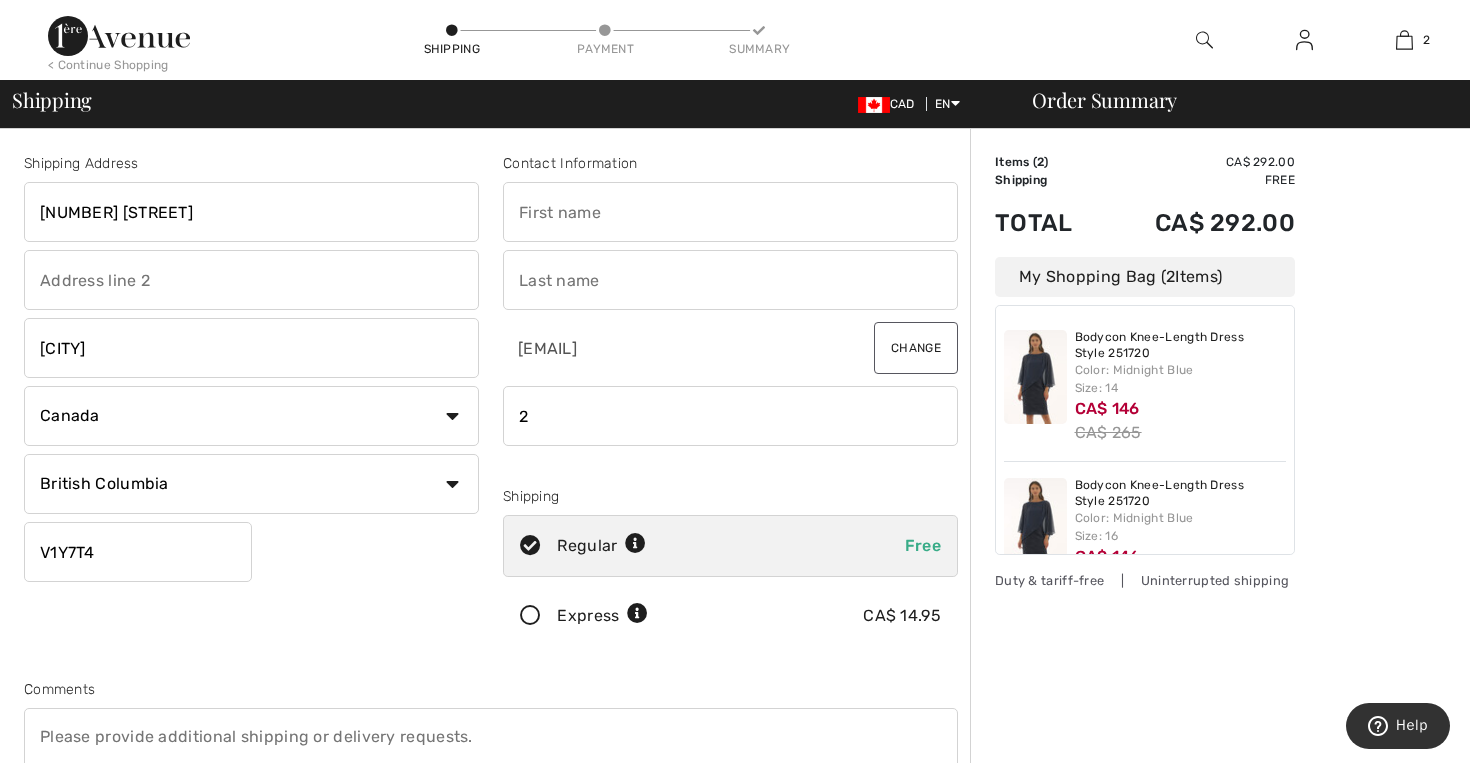 type on "25" 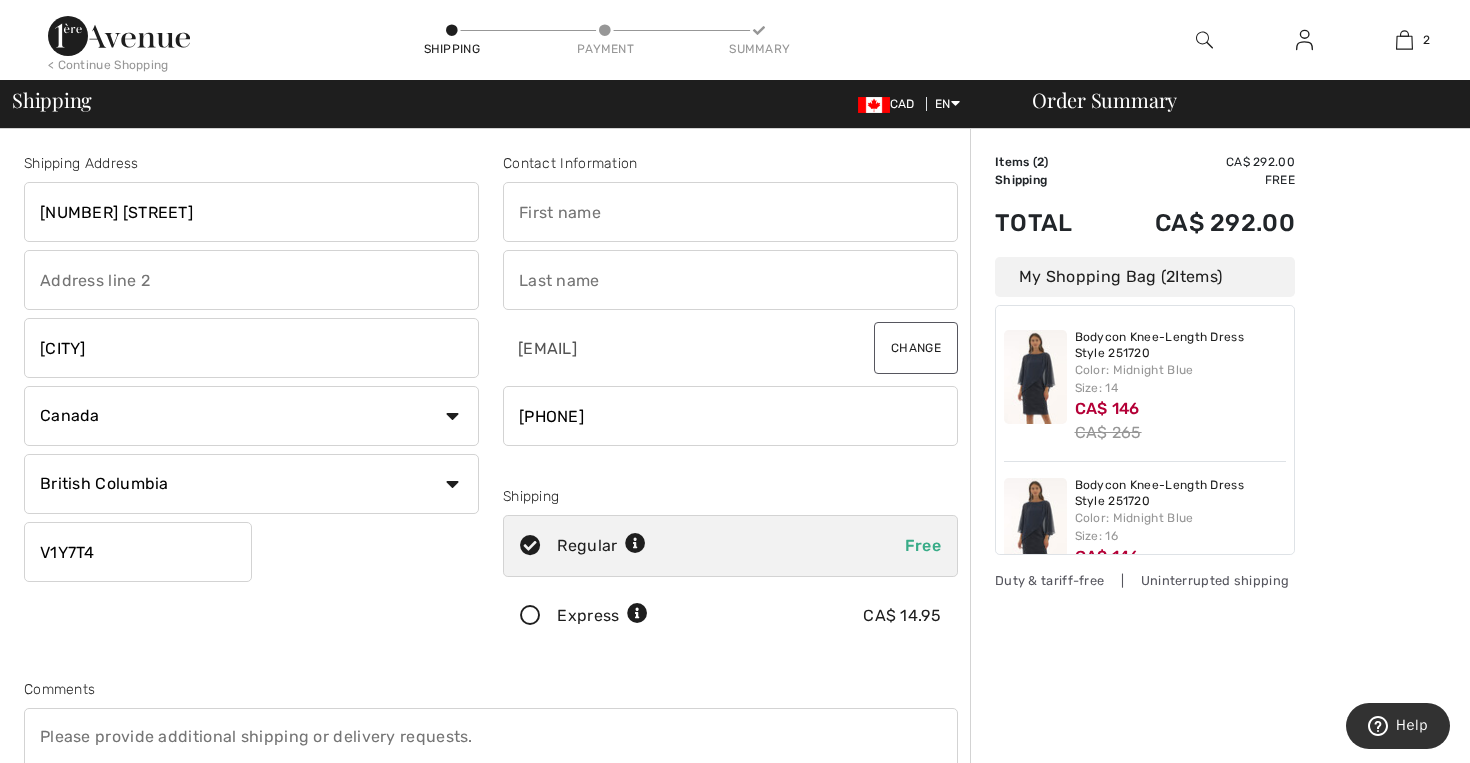 type on "2508783163" 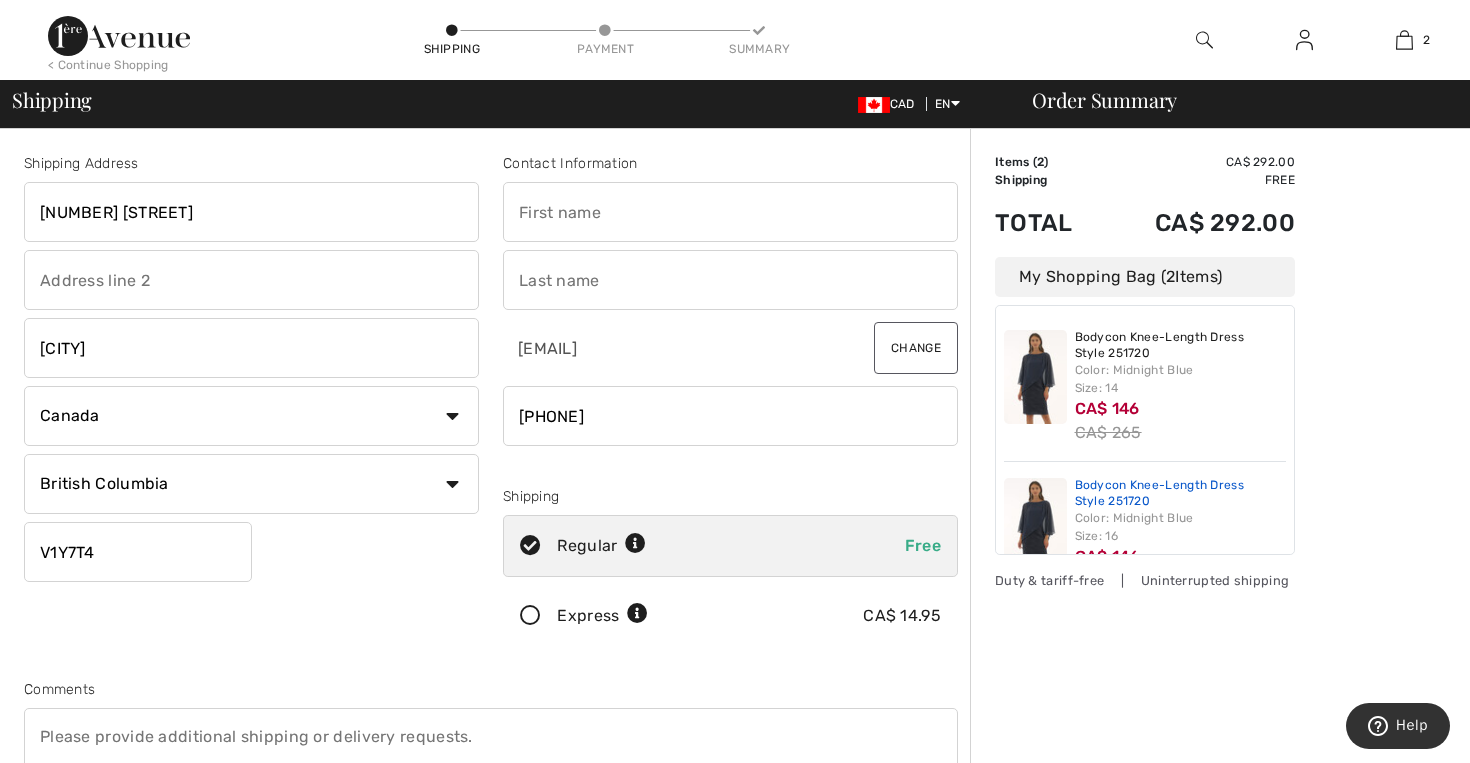 scroll, scrollTop: 0, scrollLeft: 0, axis: both 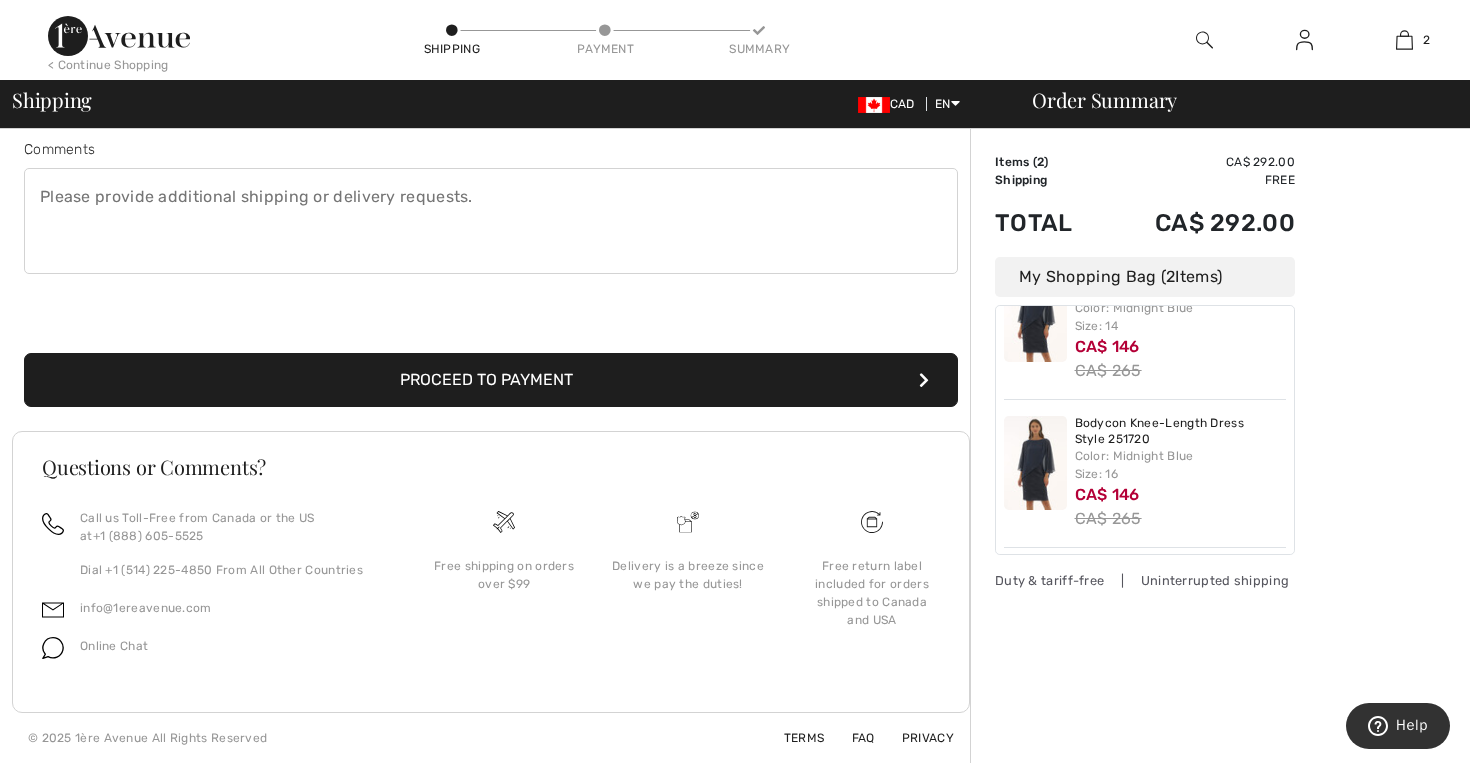 click 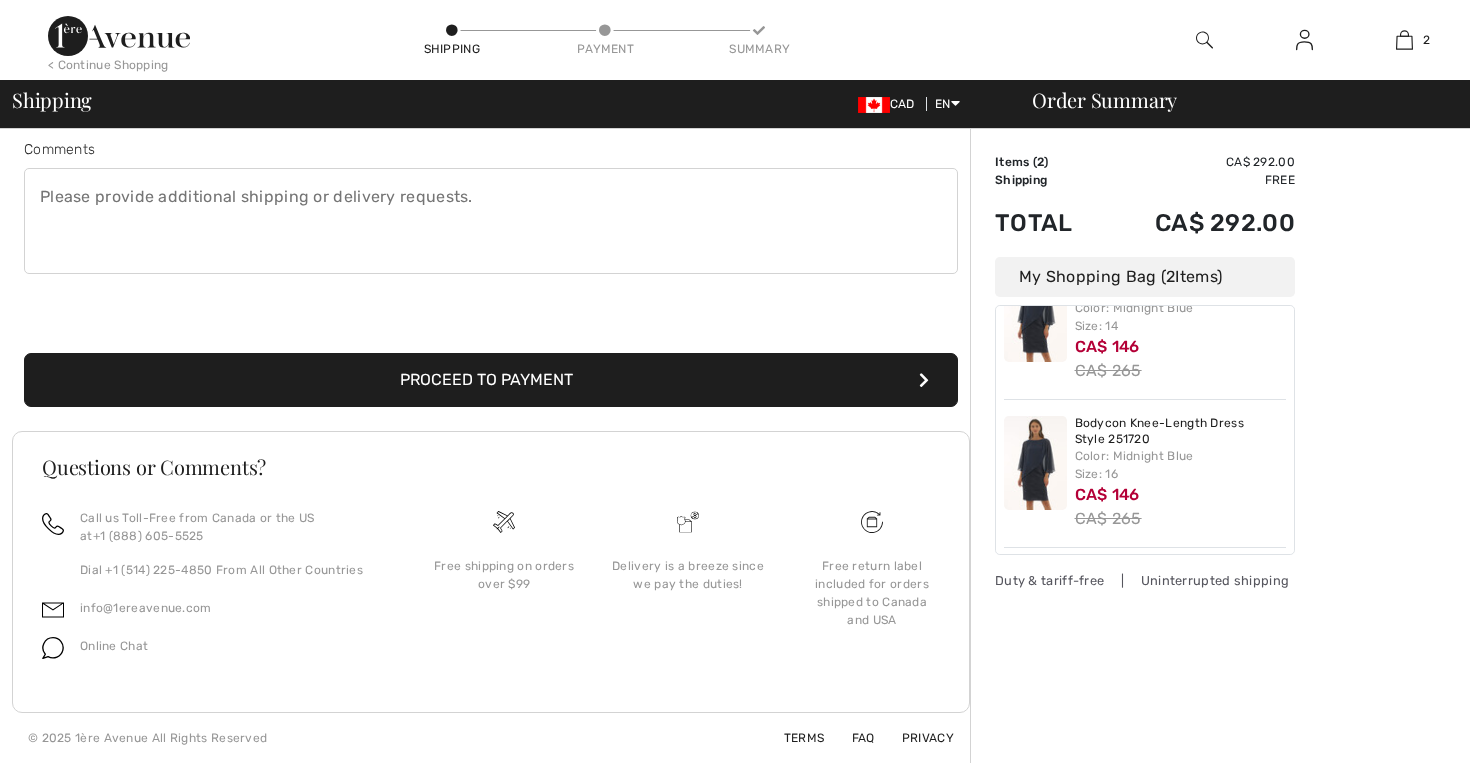 scroll, scrollTop: 0, scrollLeft: 0, axis: both 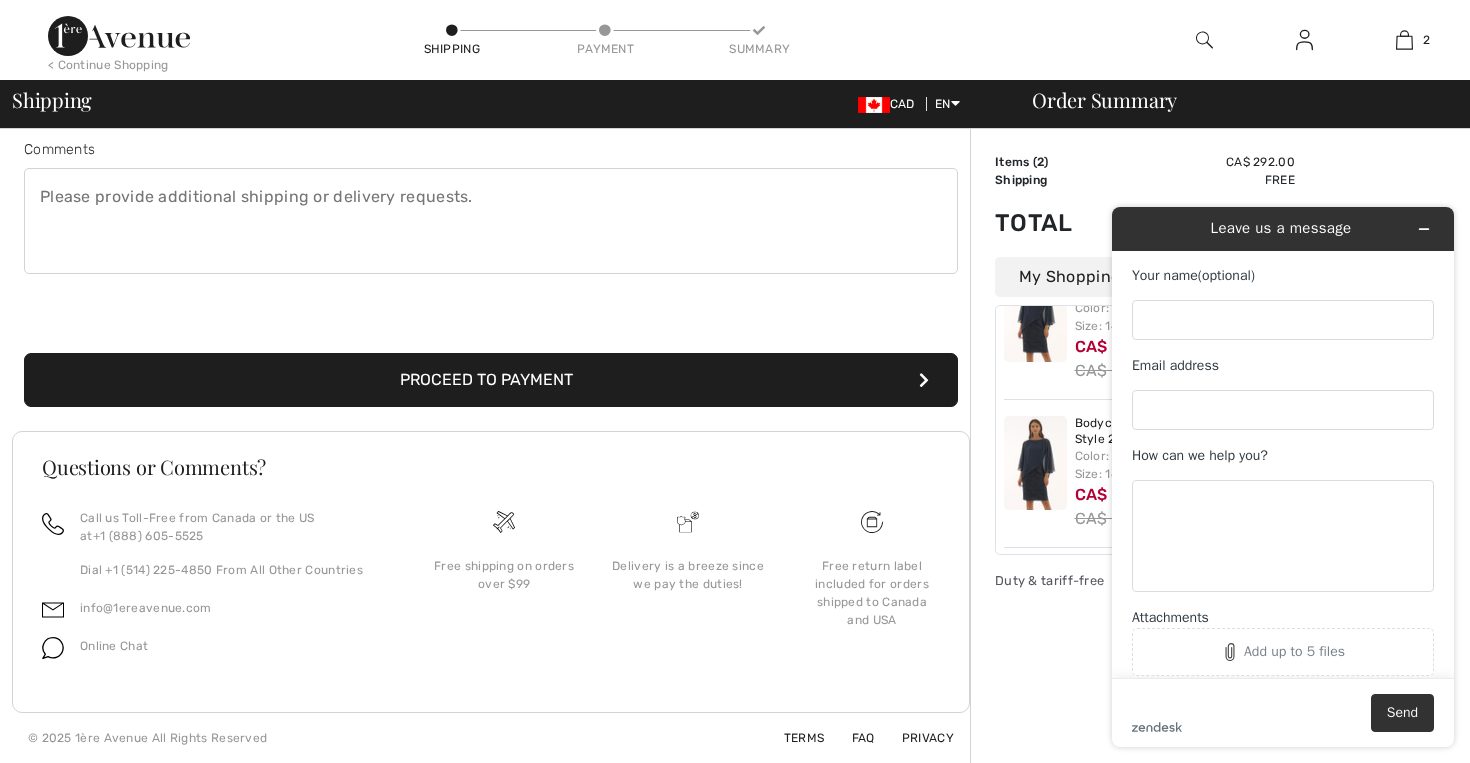click on "Proceed to Payment" at bounding box center (491, 356) 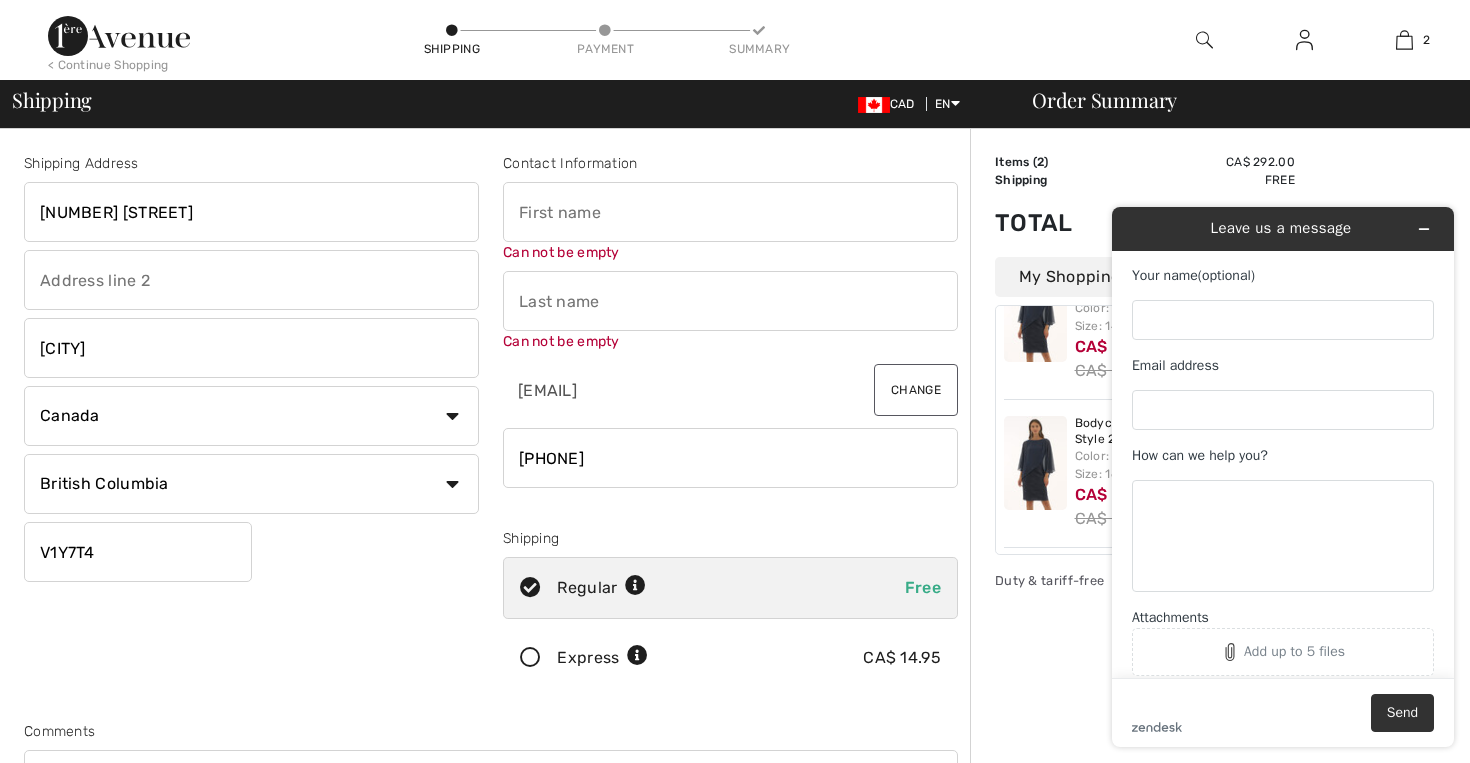 scroll, scrollTop: 0, scrollLeft: 0, axis: both 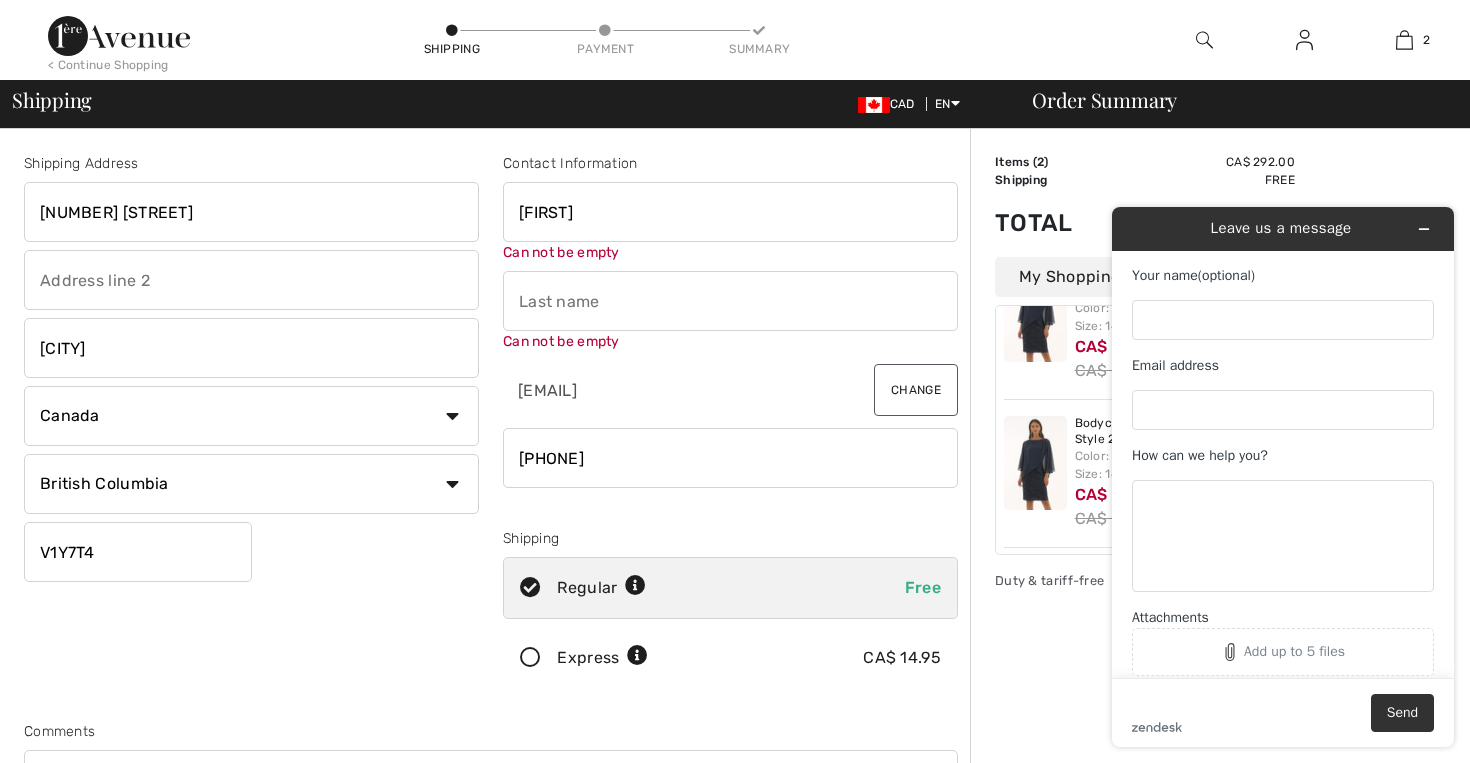 type on "[FIRST]" 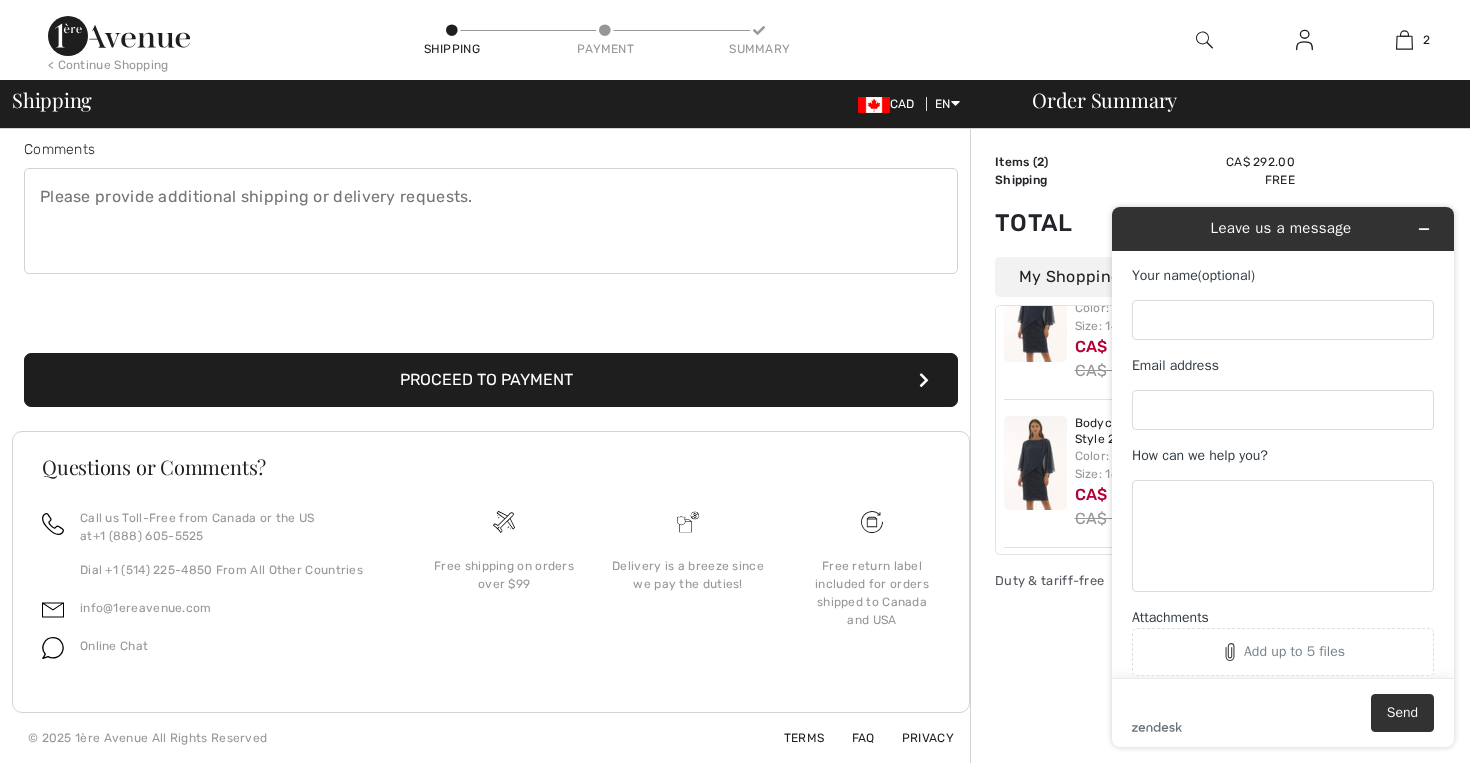 scroll, scrollTop: 561, scrollLeft: 0, axis: vertical 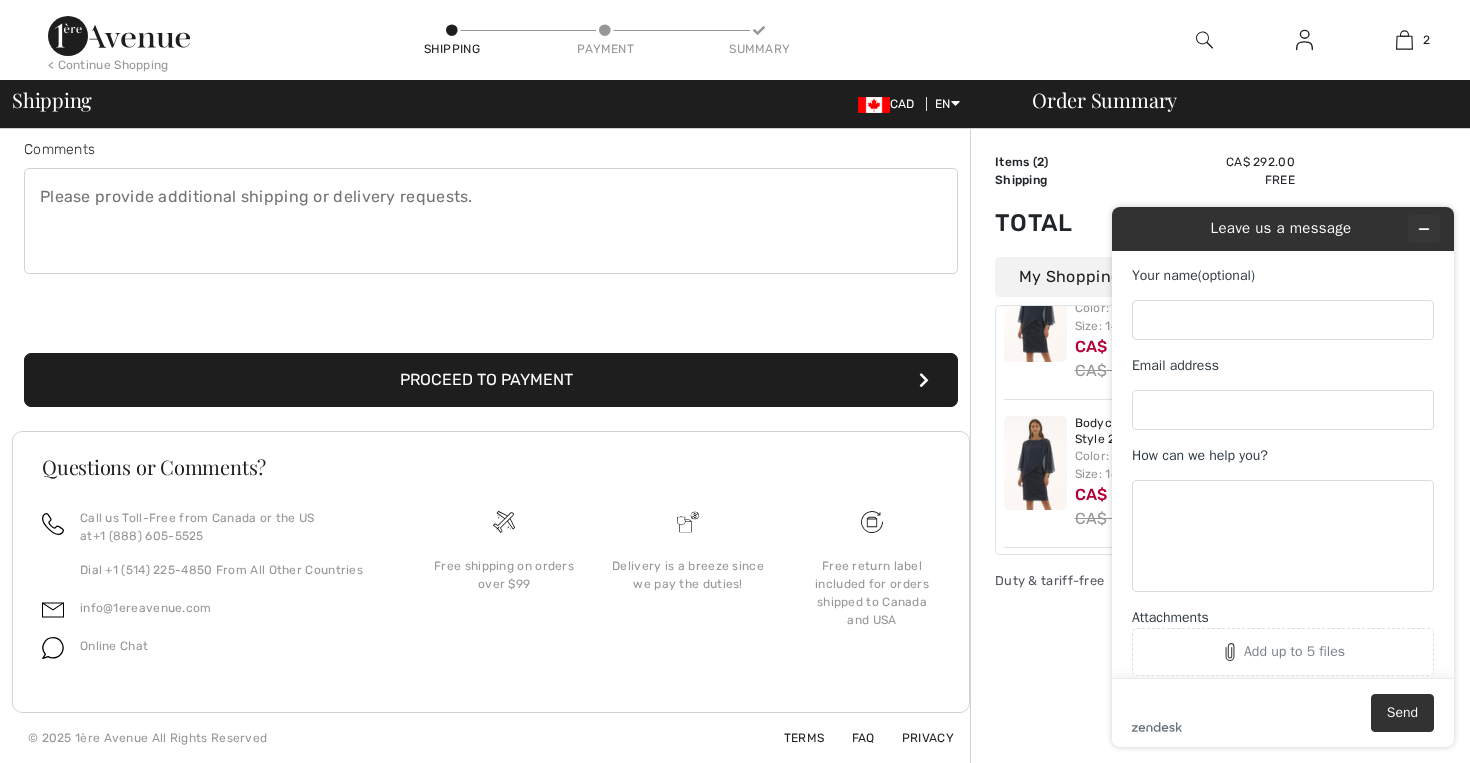 type on "[LAST]" 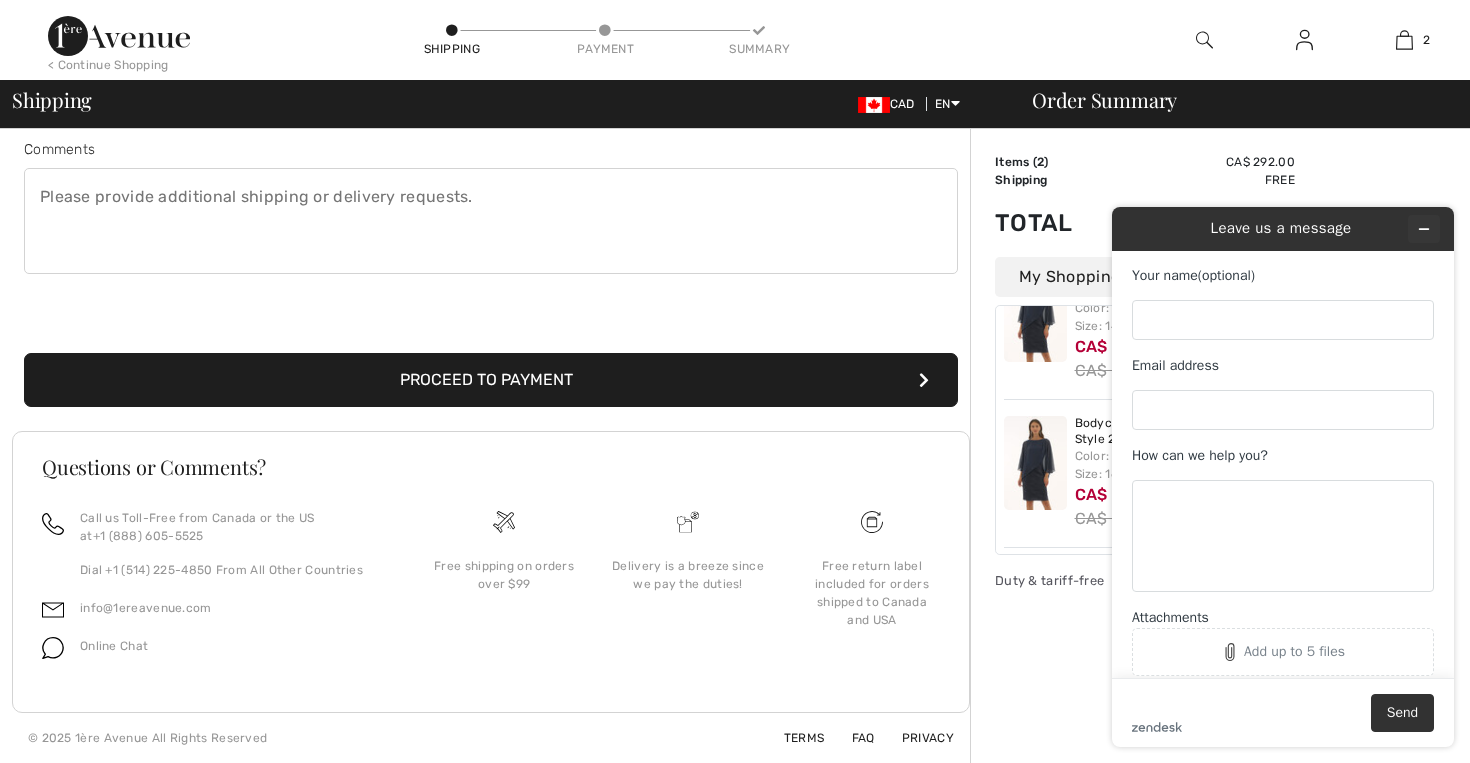 scroll, scrollTop: 540, scrollLeft: 0, axis: vertical 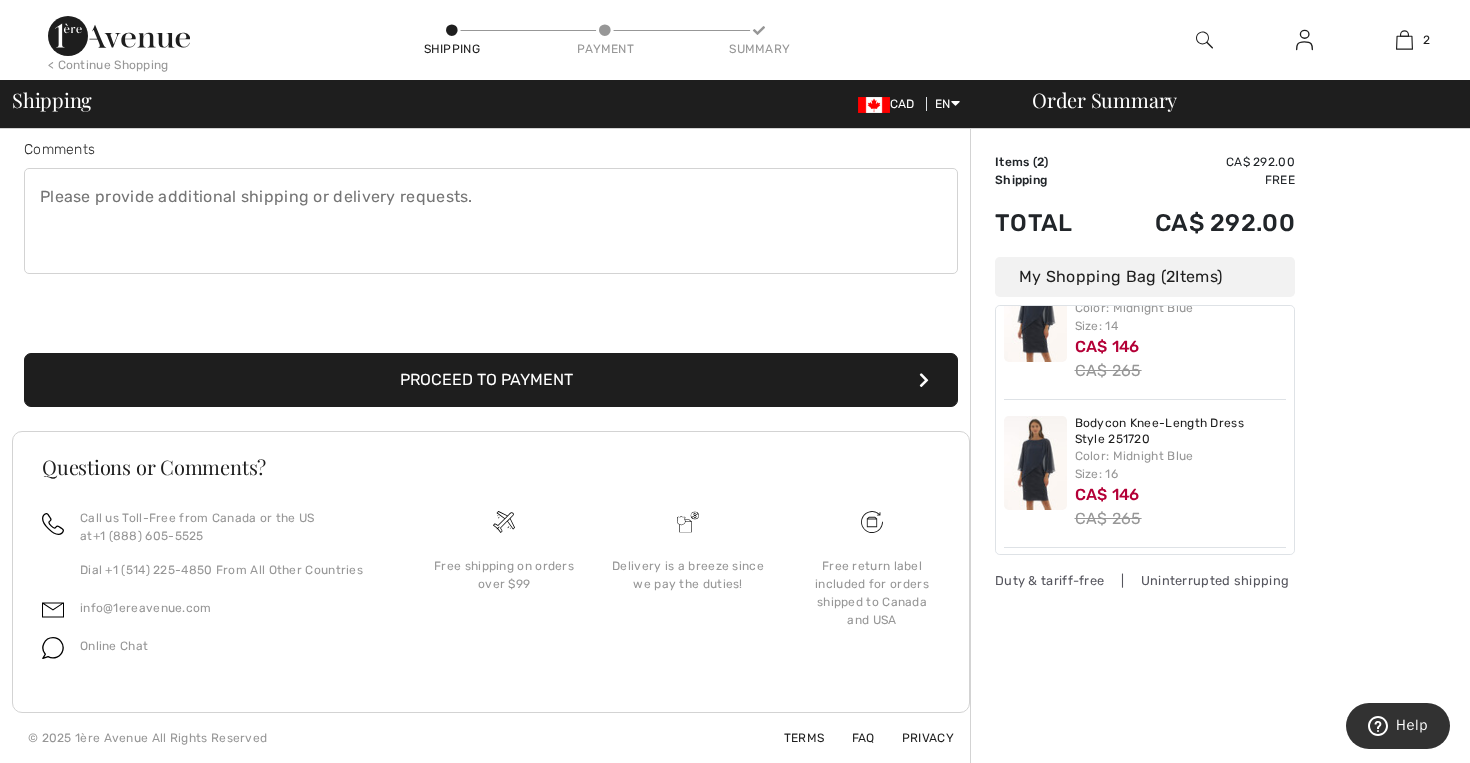 click on "Proceed to Payment" at bounding box center [491, 380] 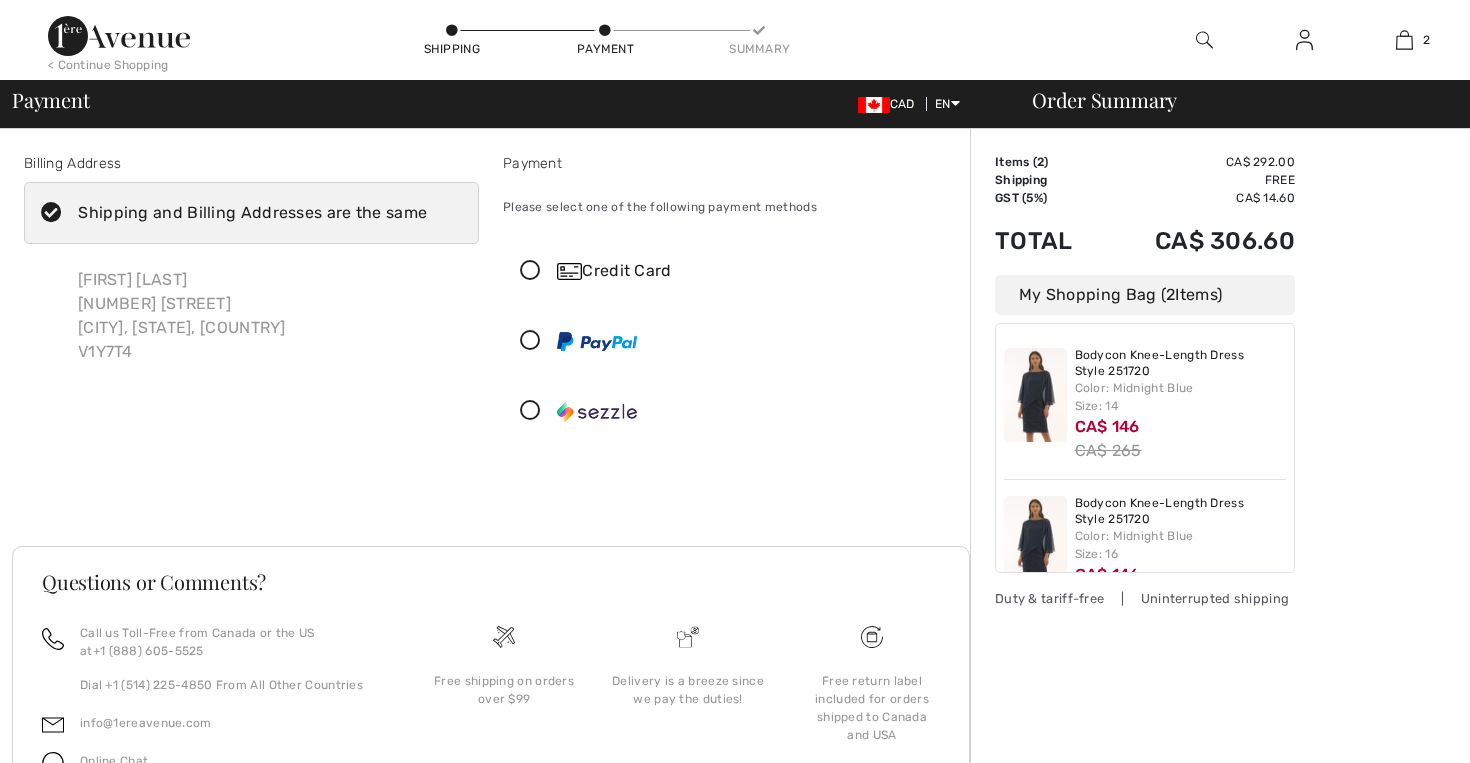 scroll, scrollTop: 0, scrollLeft: 0, axis: both 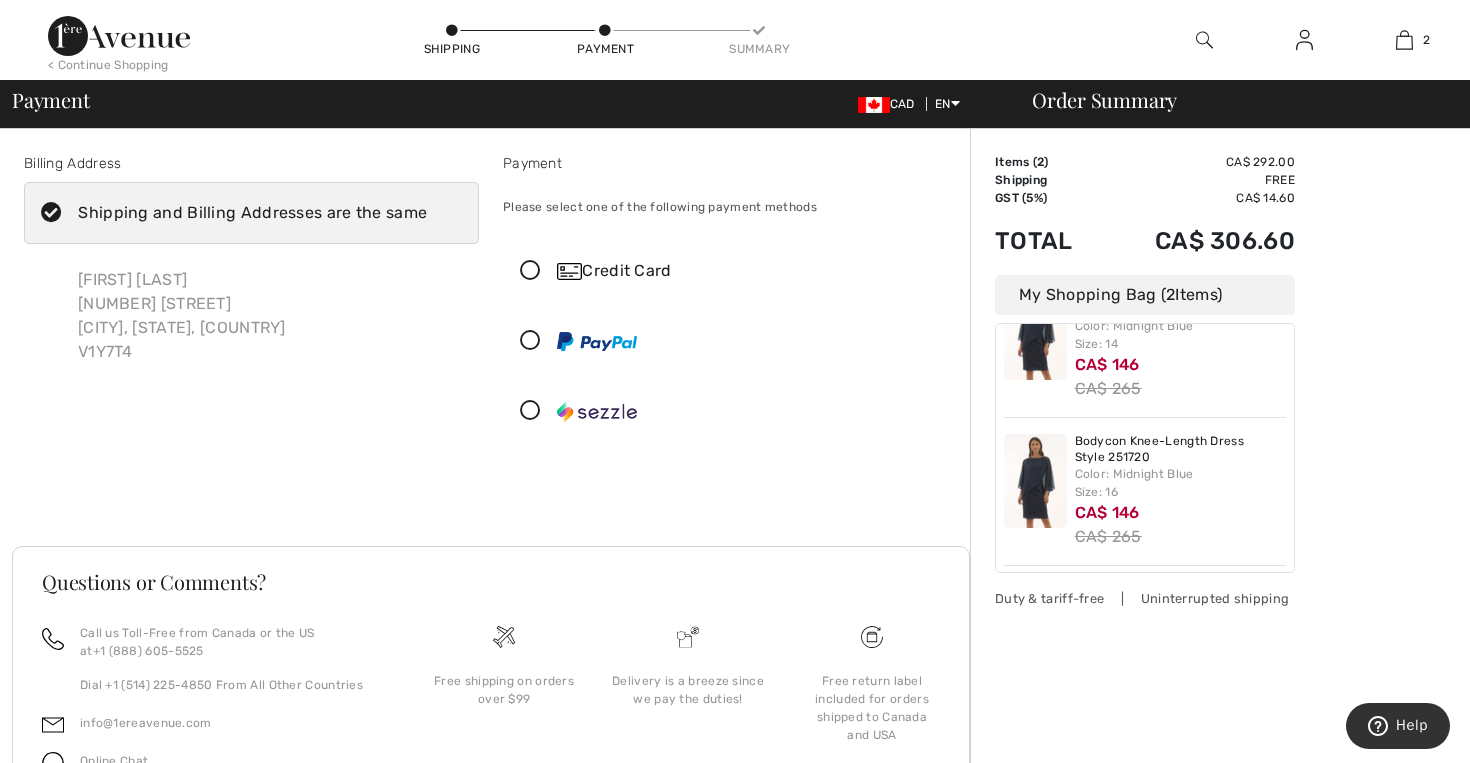click on "CA$ 265" at bounding box center (1108, 388) 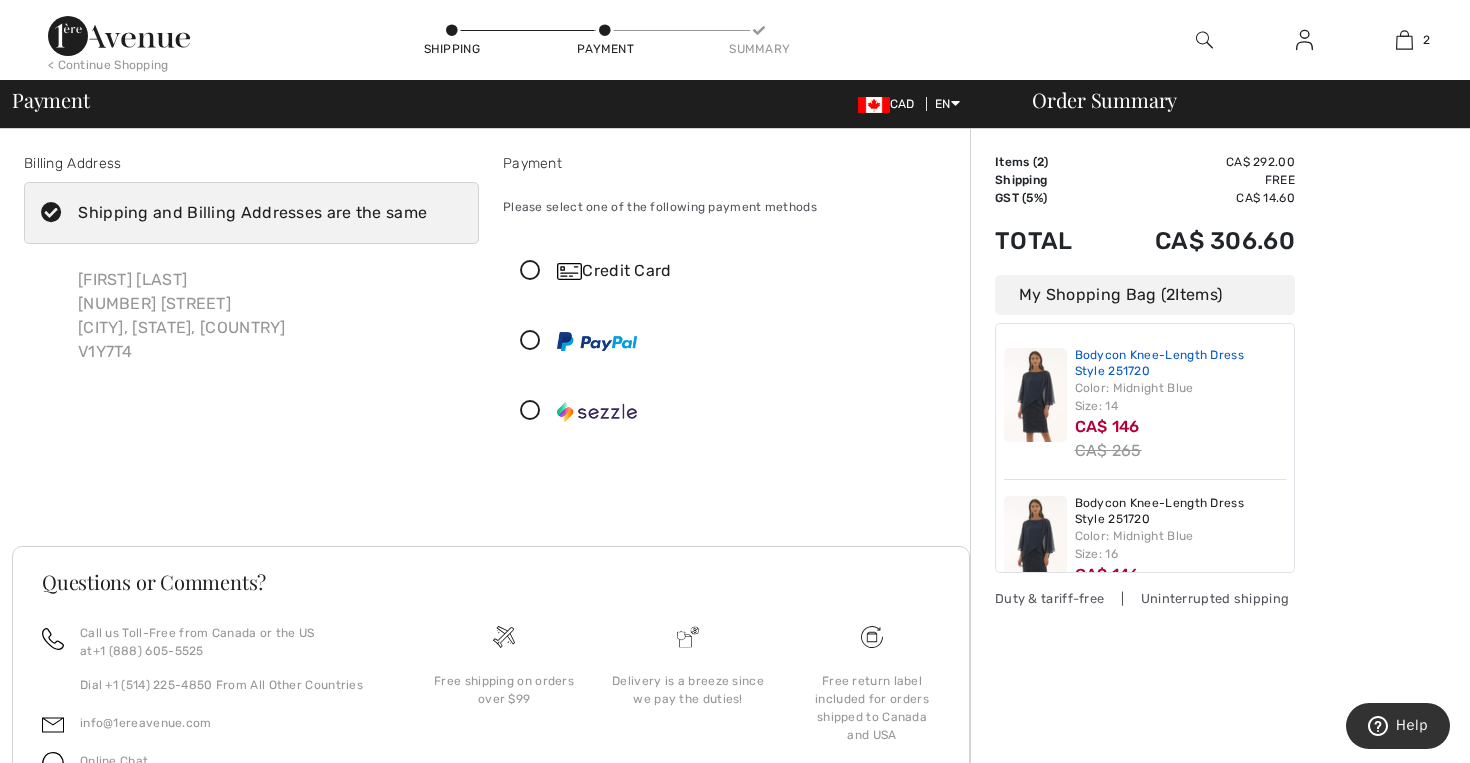 scroll, scrollTop: 0, scrollLeft: 0, axis: both 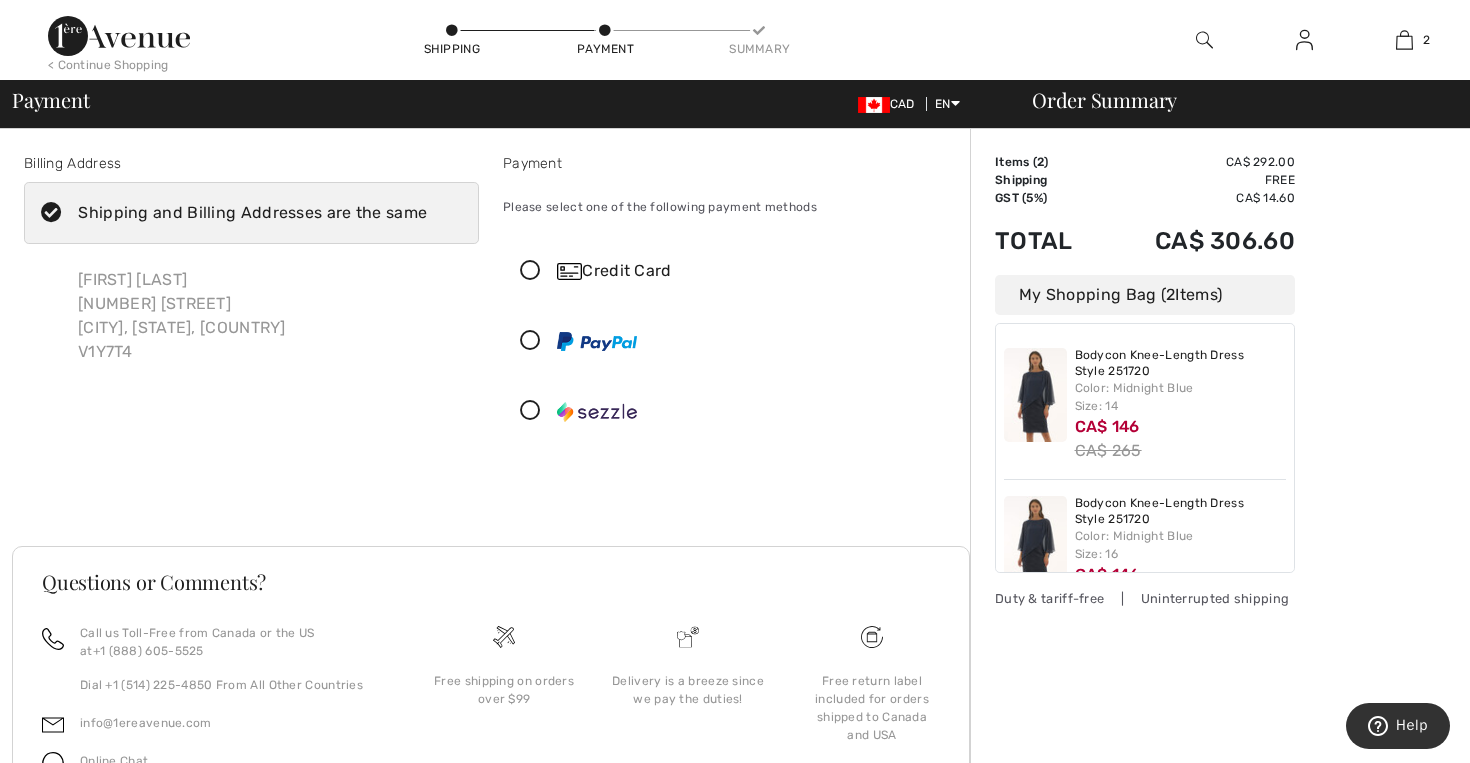 click at bounding box center [1035, 395] 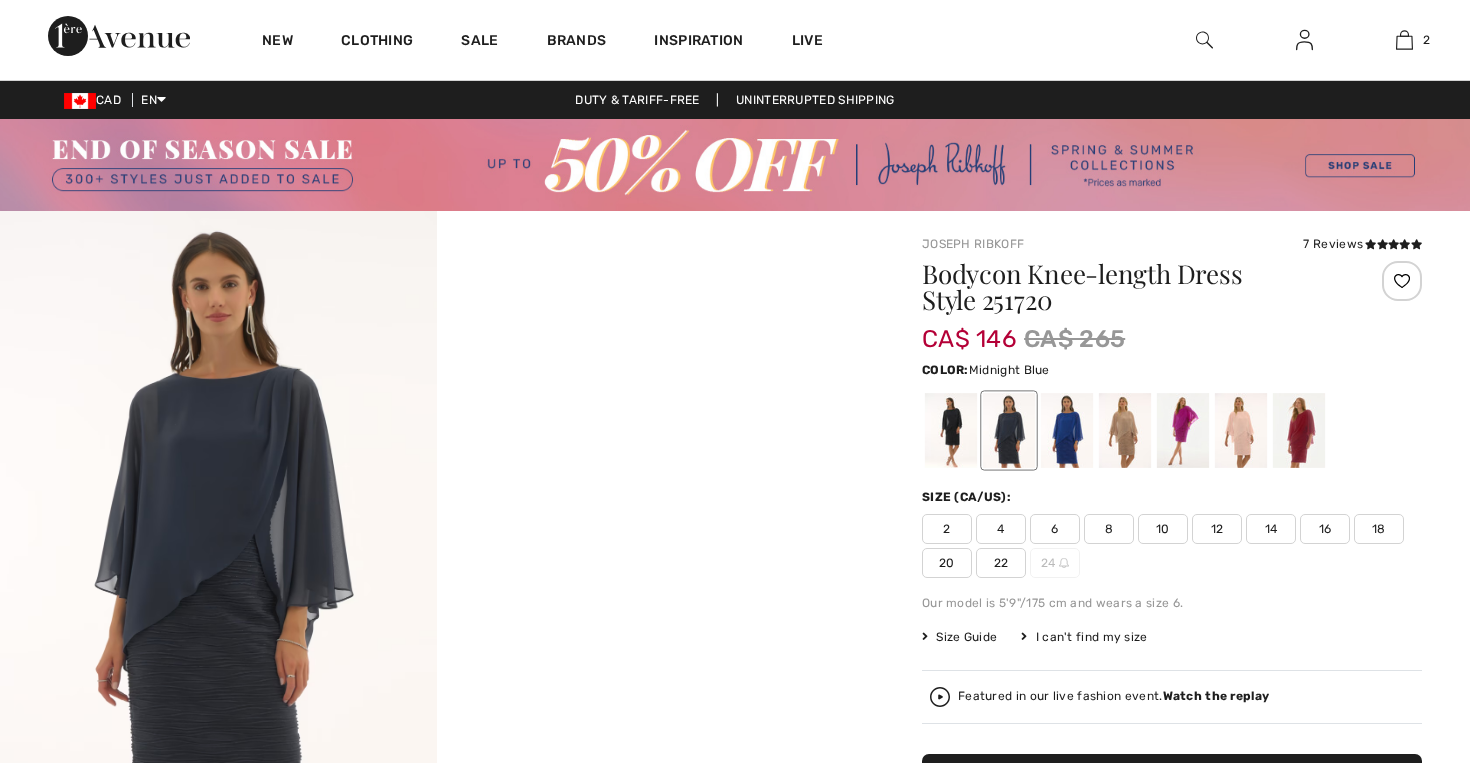 scroll, scrollTop: 0, scrollLeft: 0, axis: both 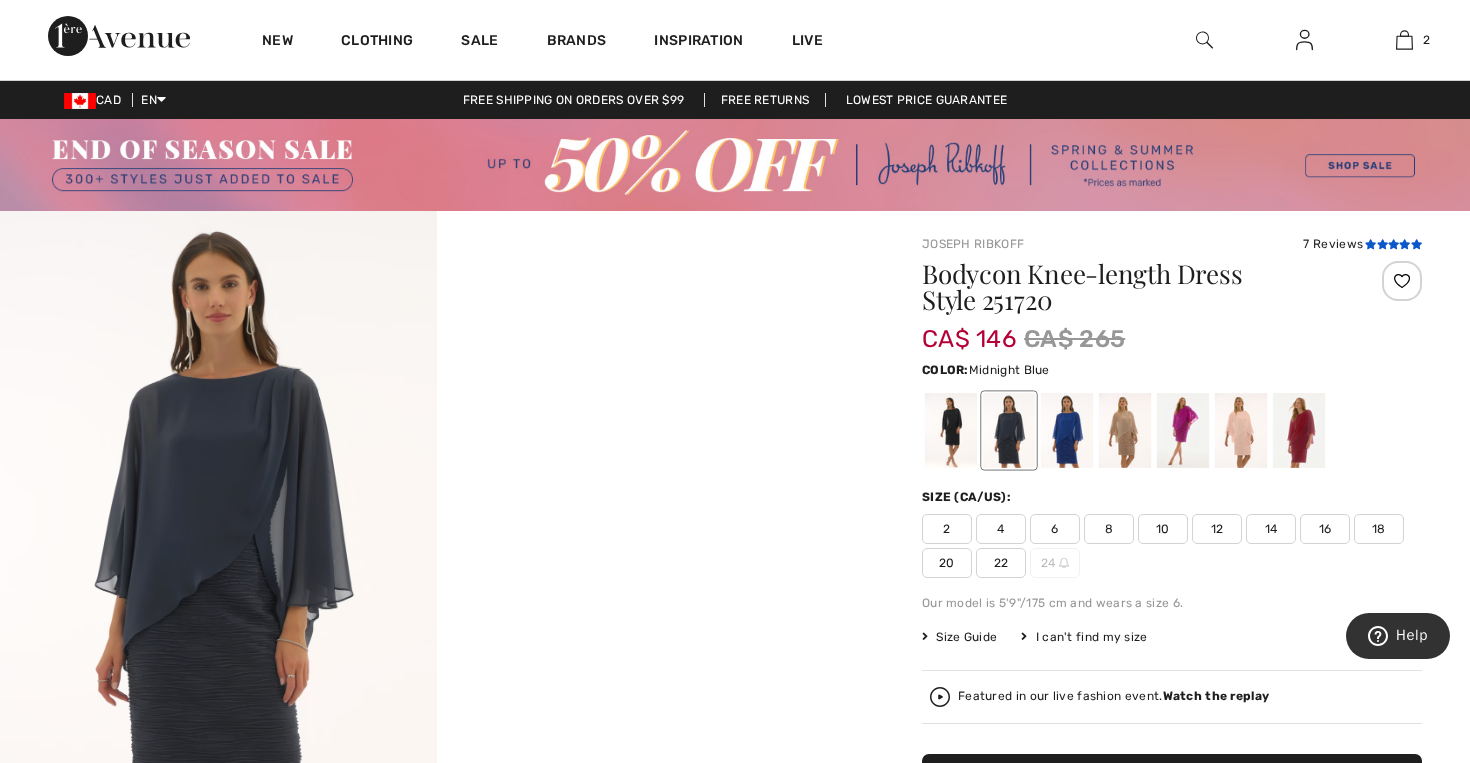 click at bounding box center [1382, 244] 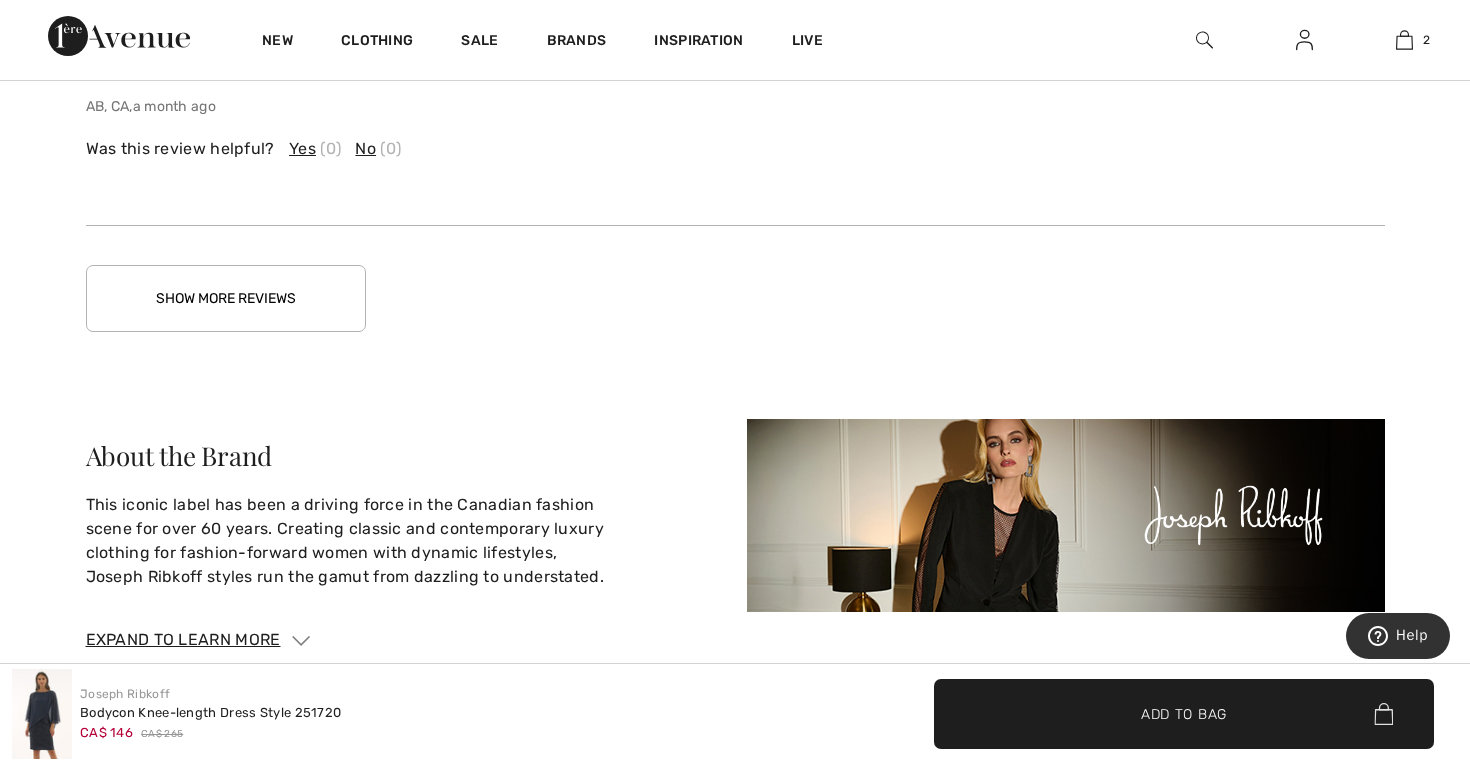 scroll, scrollTop: 3403, scrollLeft: 0, axis: vertical 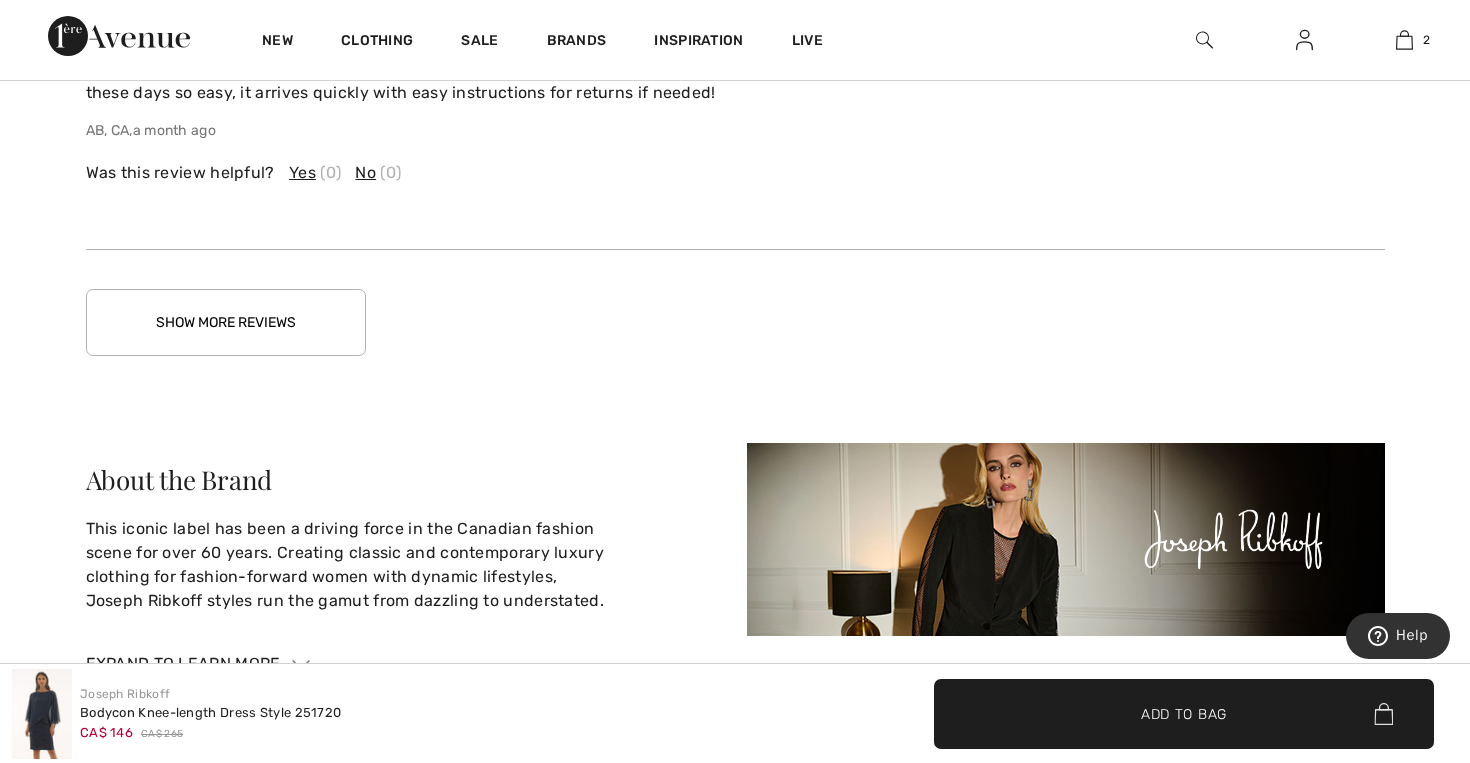 click on "Show More Reviews" at bounding box center [226, 322] 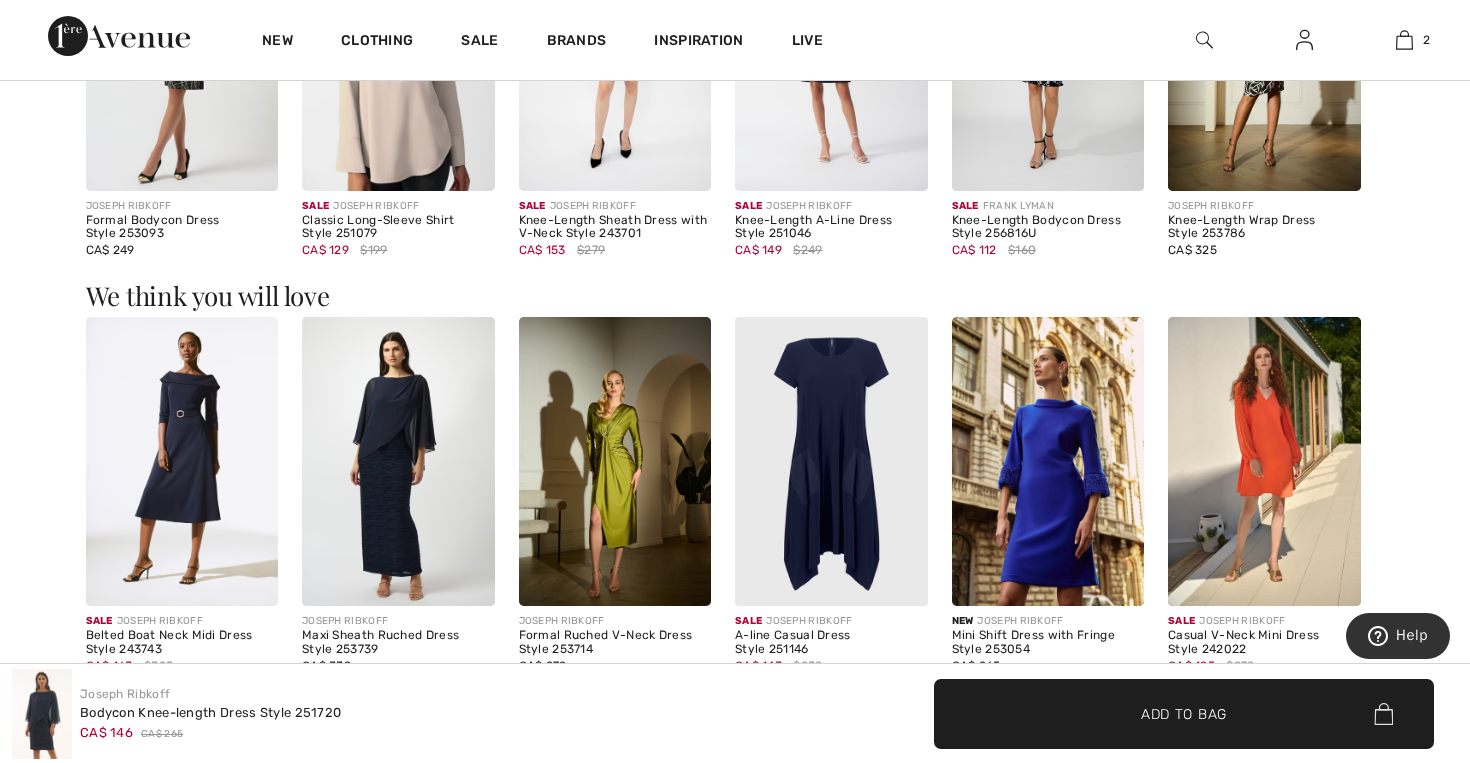 scroll, scrollTop: 1586, scrollLeft: 0, axis: vertical 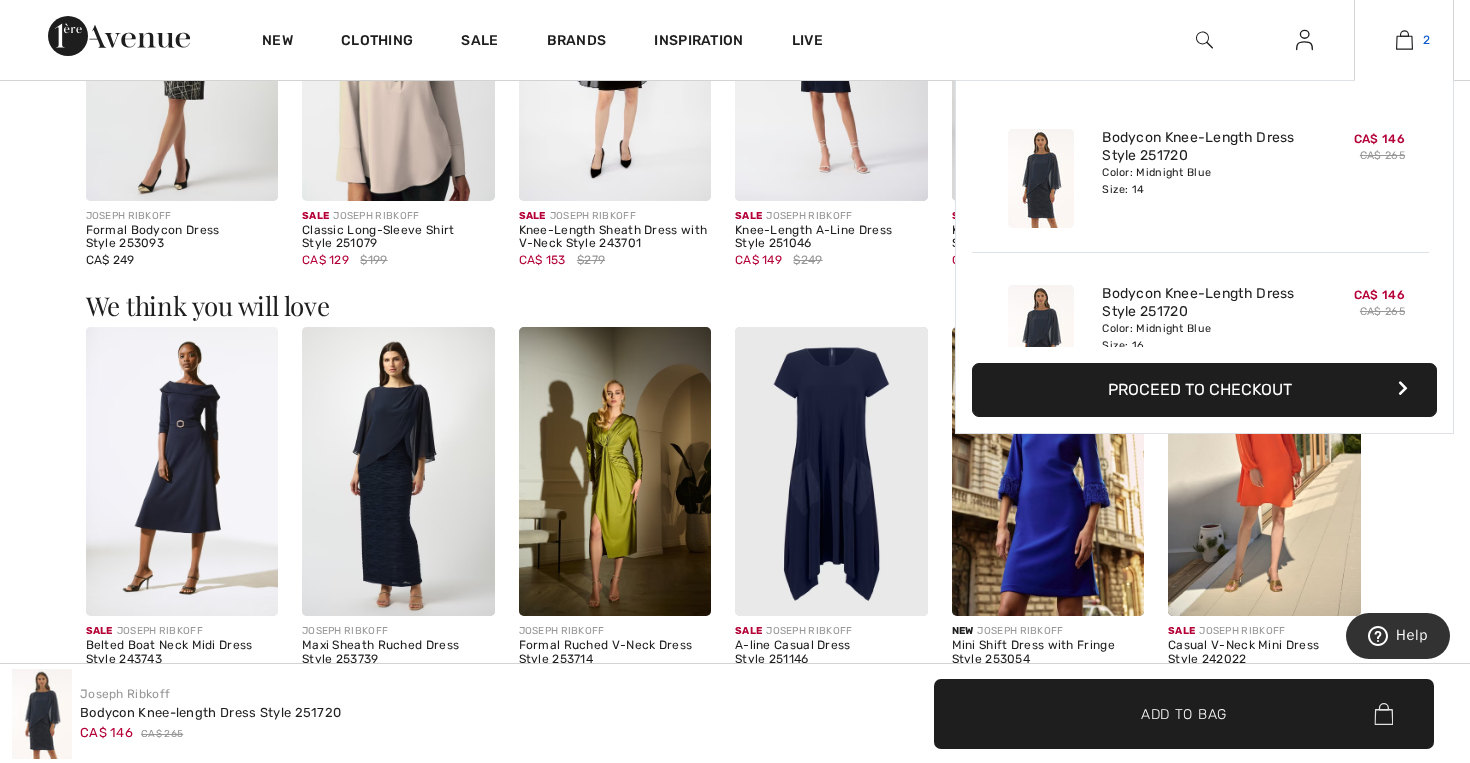 click at bounding box center [1404, 40] 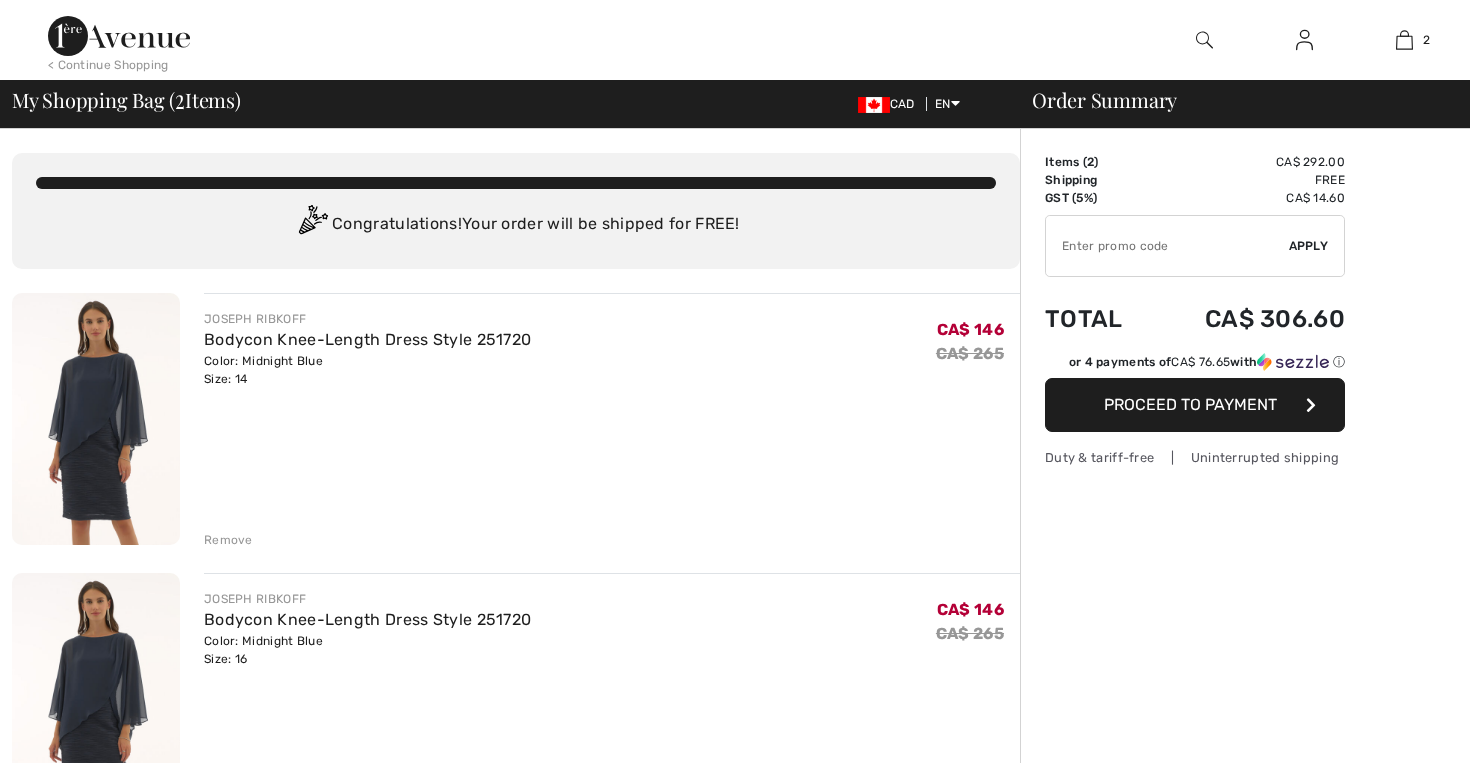 scroll, scrollTop: 0, scrollLeft: 0, axis: both 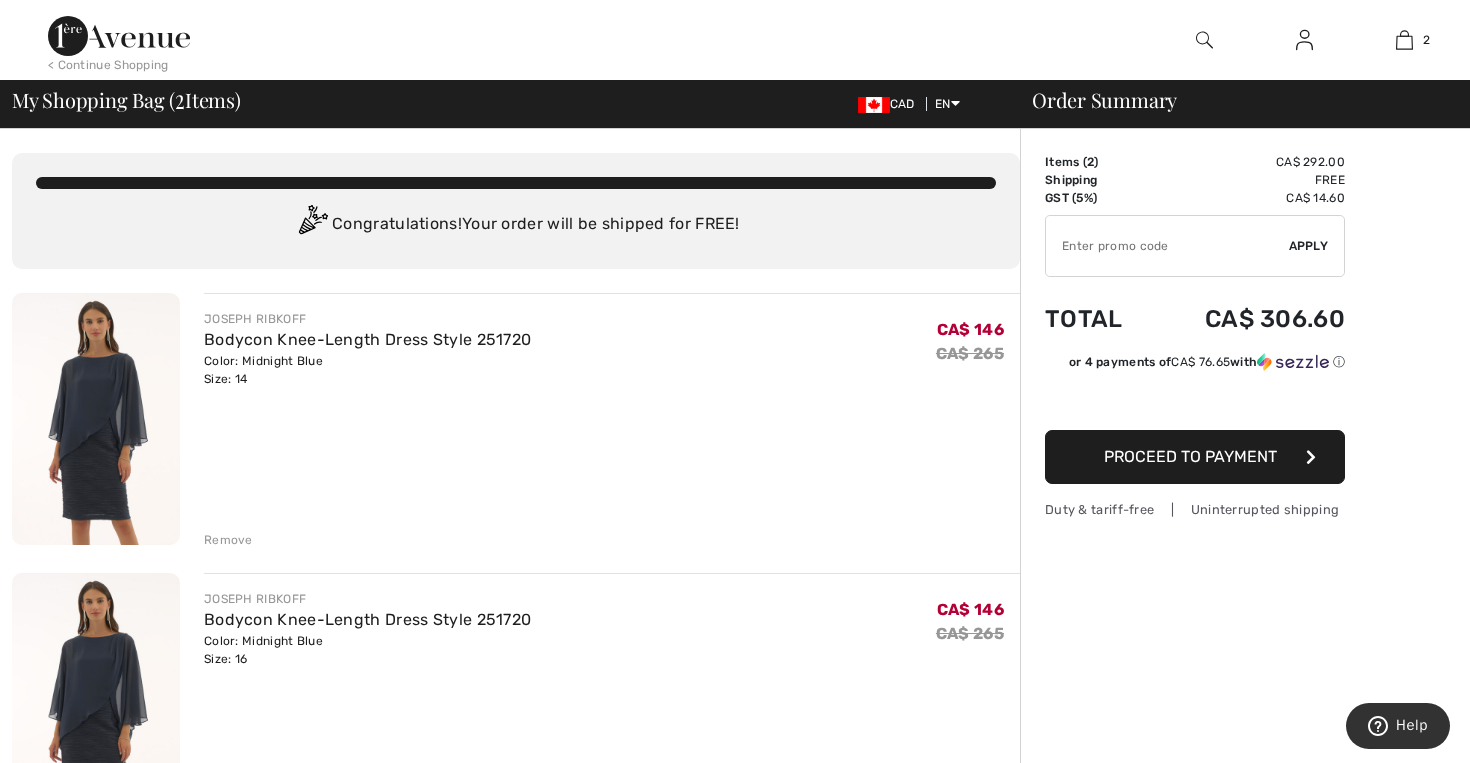 click on "Proceed to Payment" at bounding box center (1190, 456) 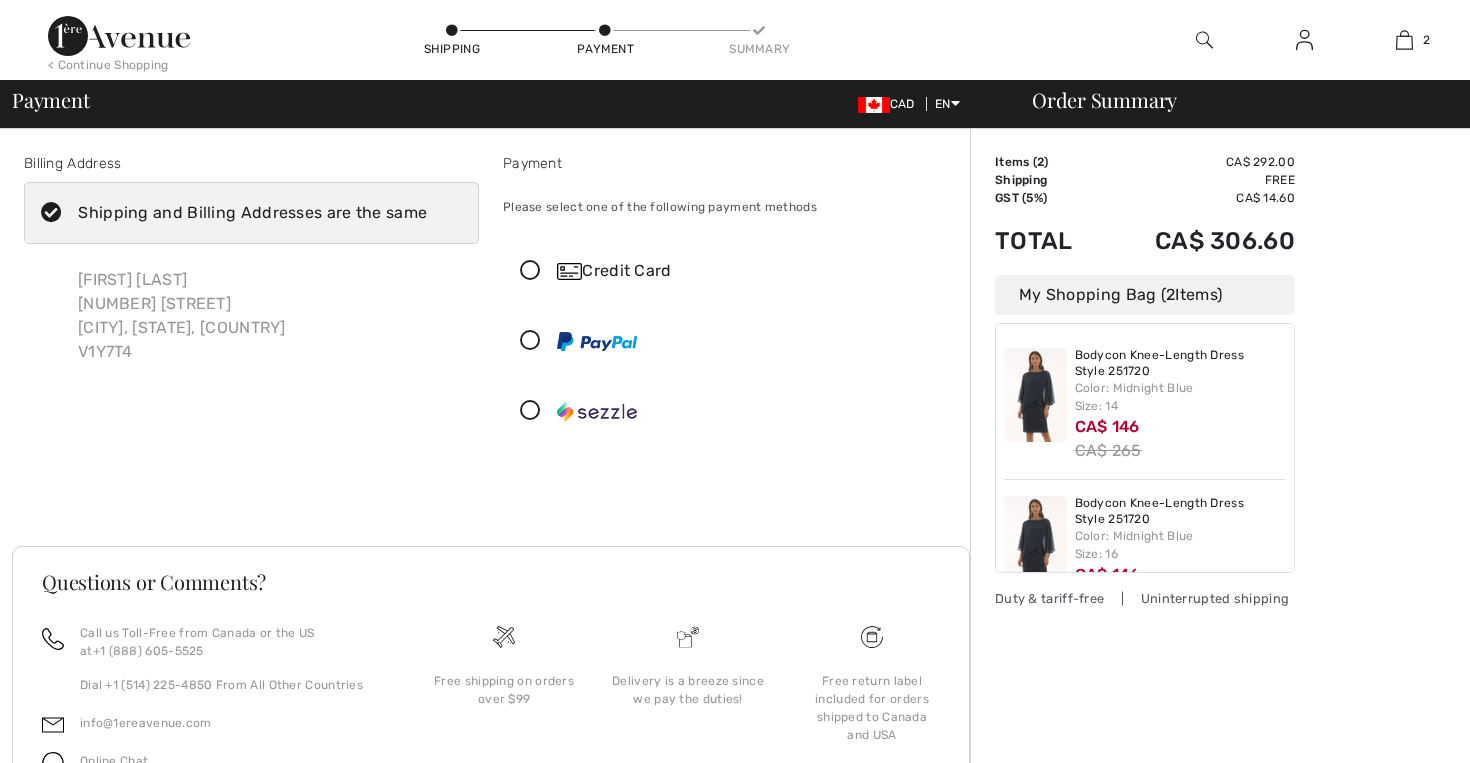 scroll, scrollTop: 0, scrollLeft: 0, axis: both 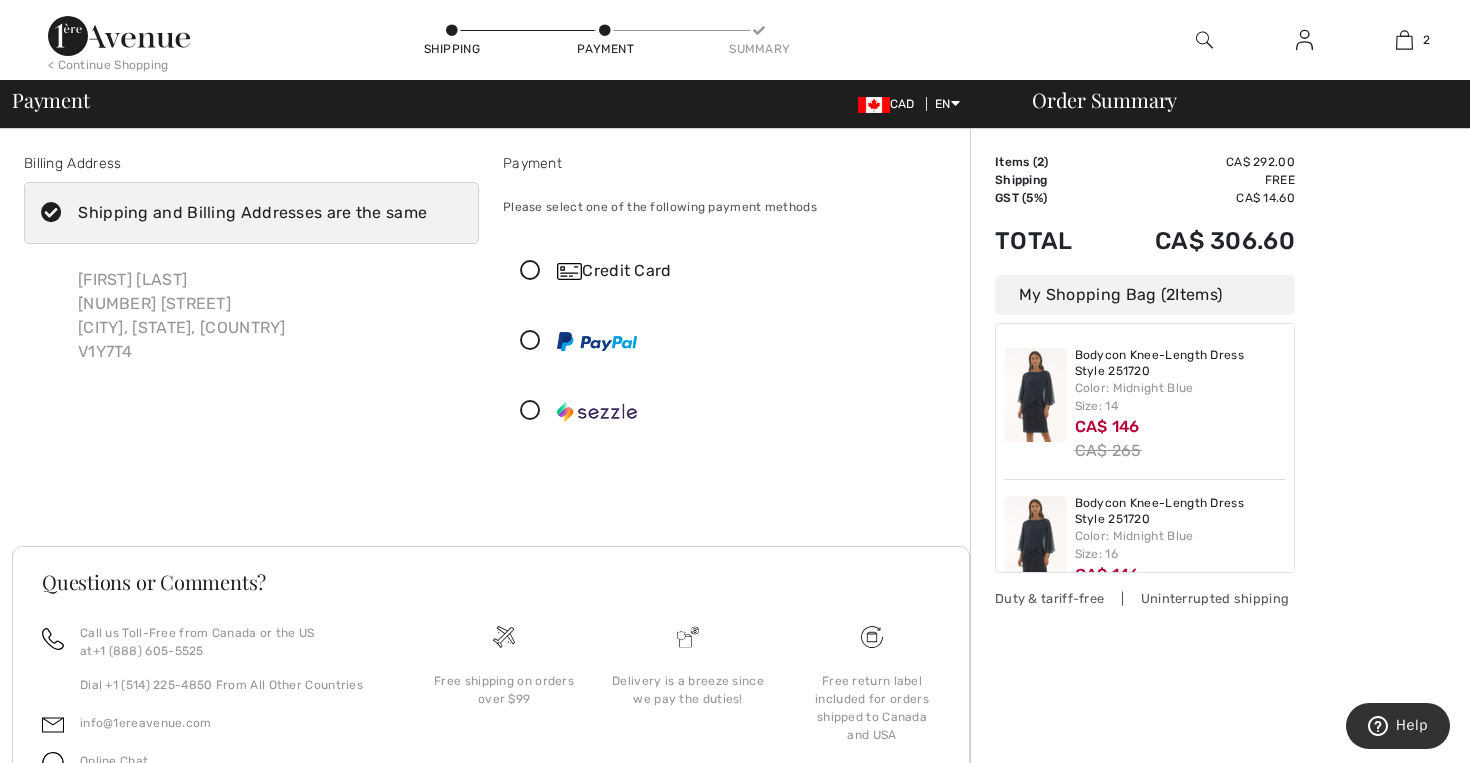 click at bounding box center (530, 271) 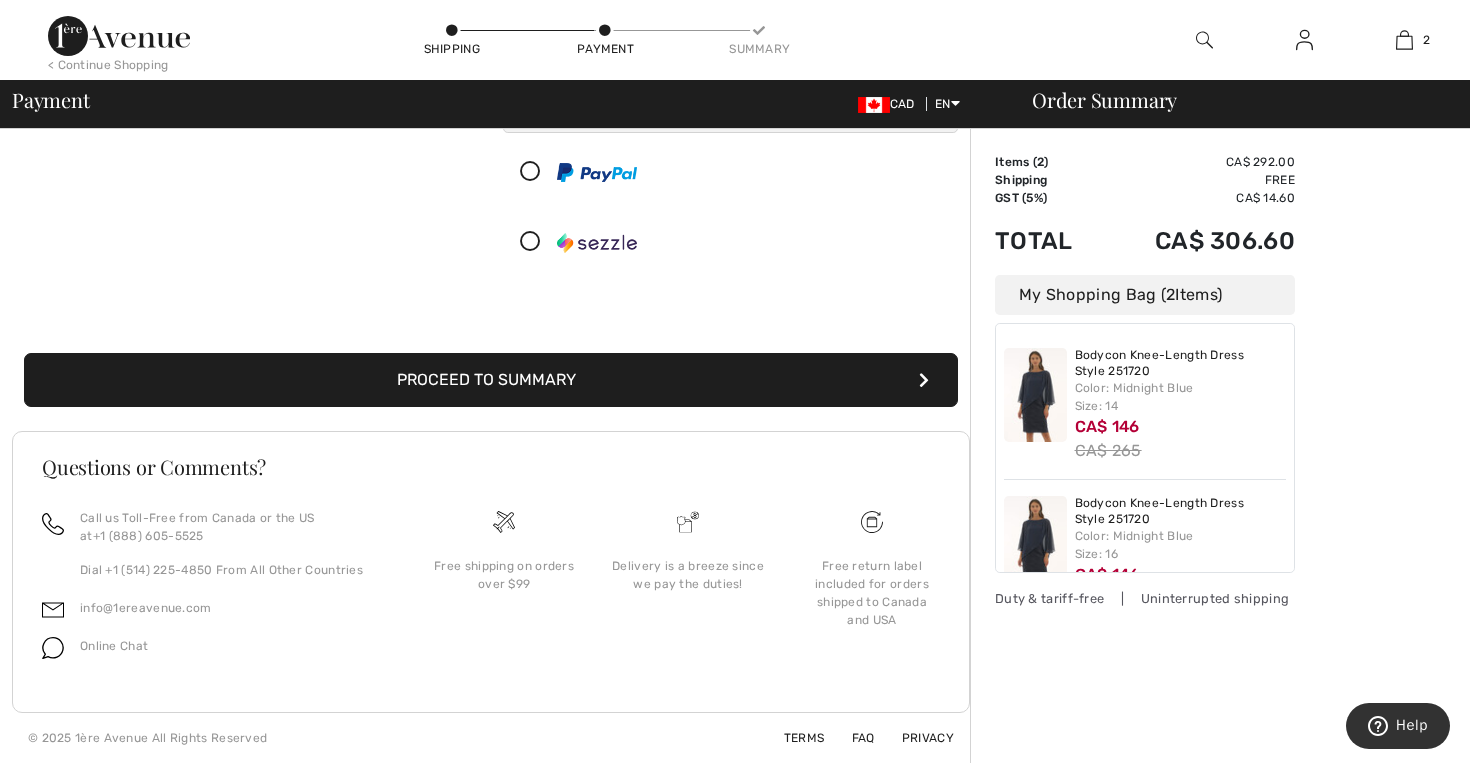 scroll, scrollTop: 393, scrollLeft: 0, axis: vertical 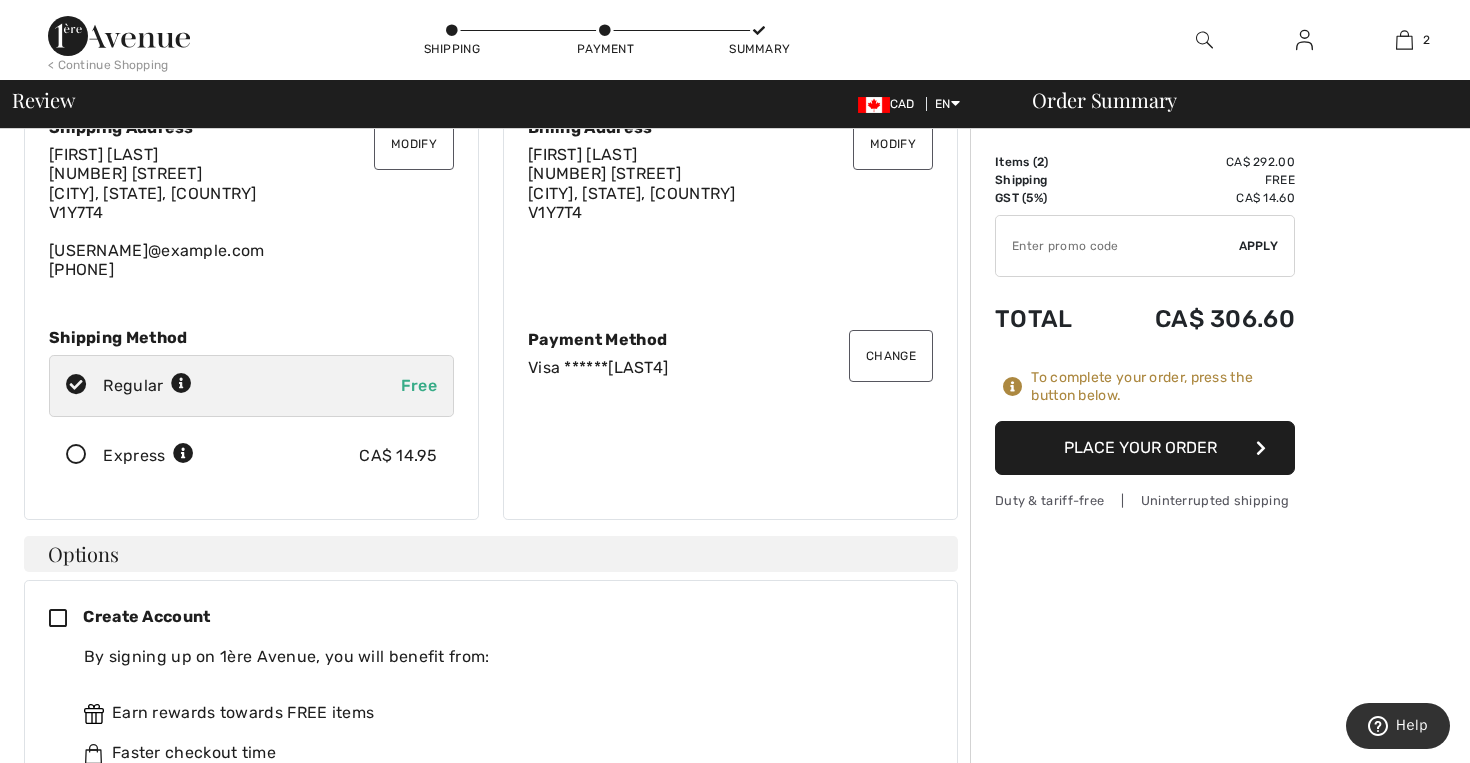 click on "Free" at bounding box center (419, 385) 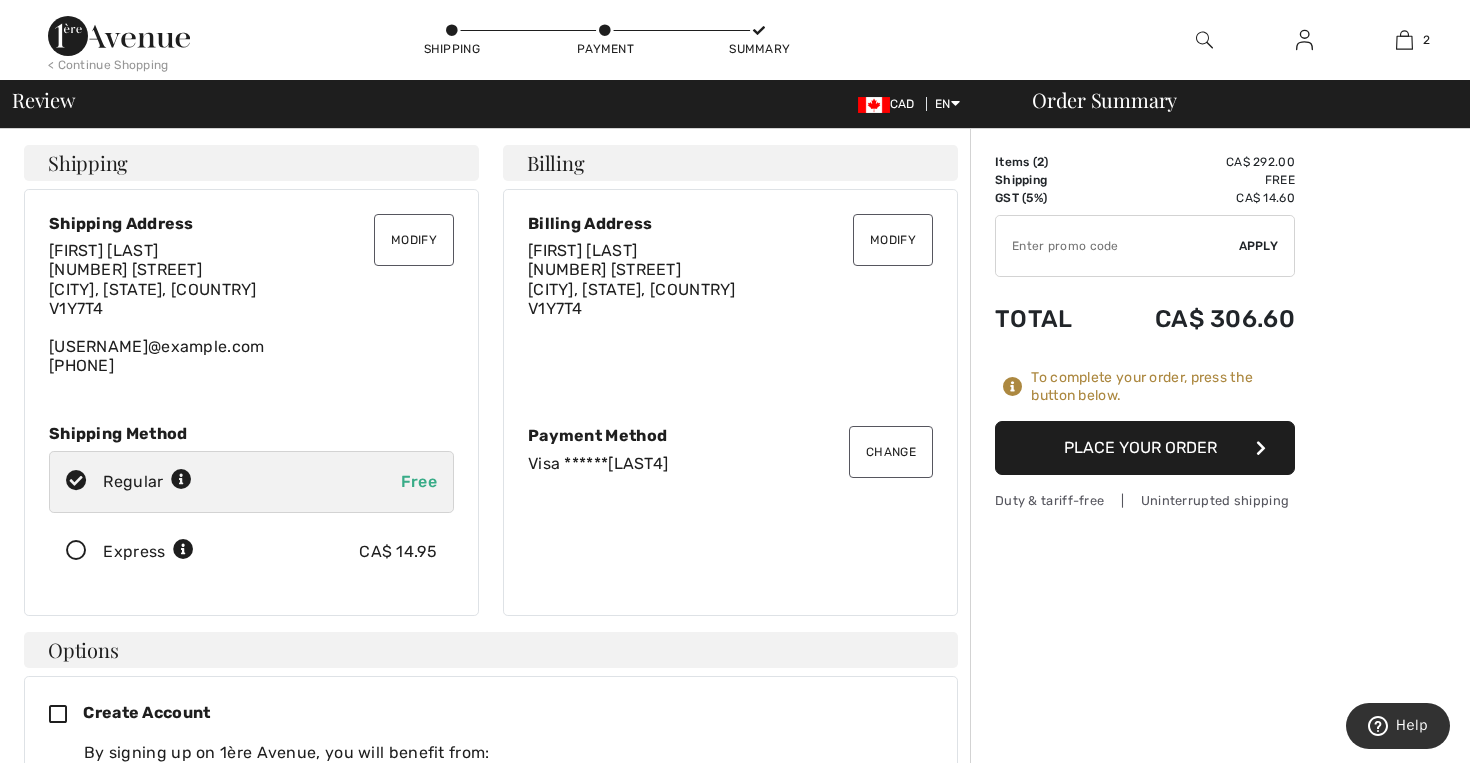 scroll, scrollTop: 0, scrollLeft: 0, axis: both 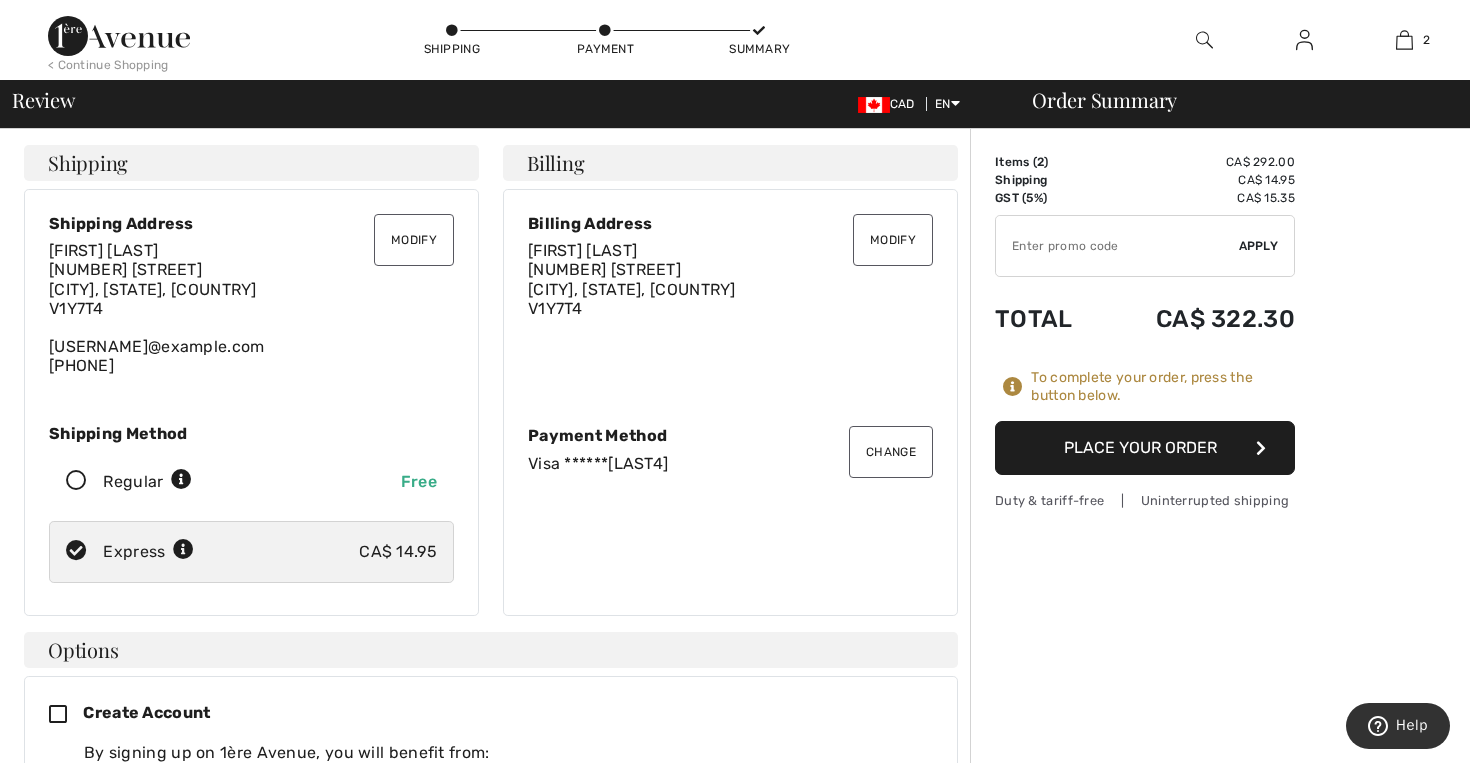 click on "Place Your Order" at bounding box center [1145, 448] 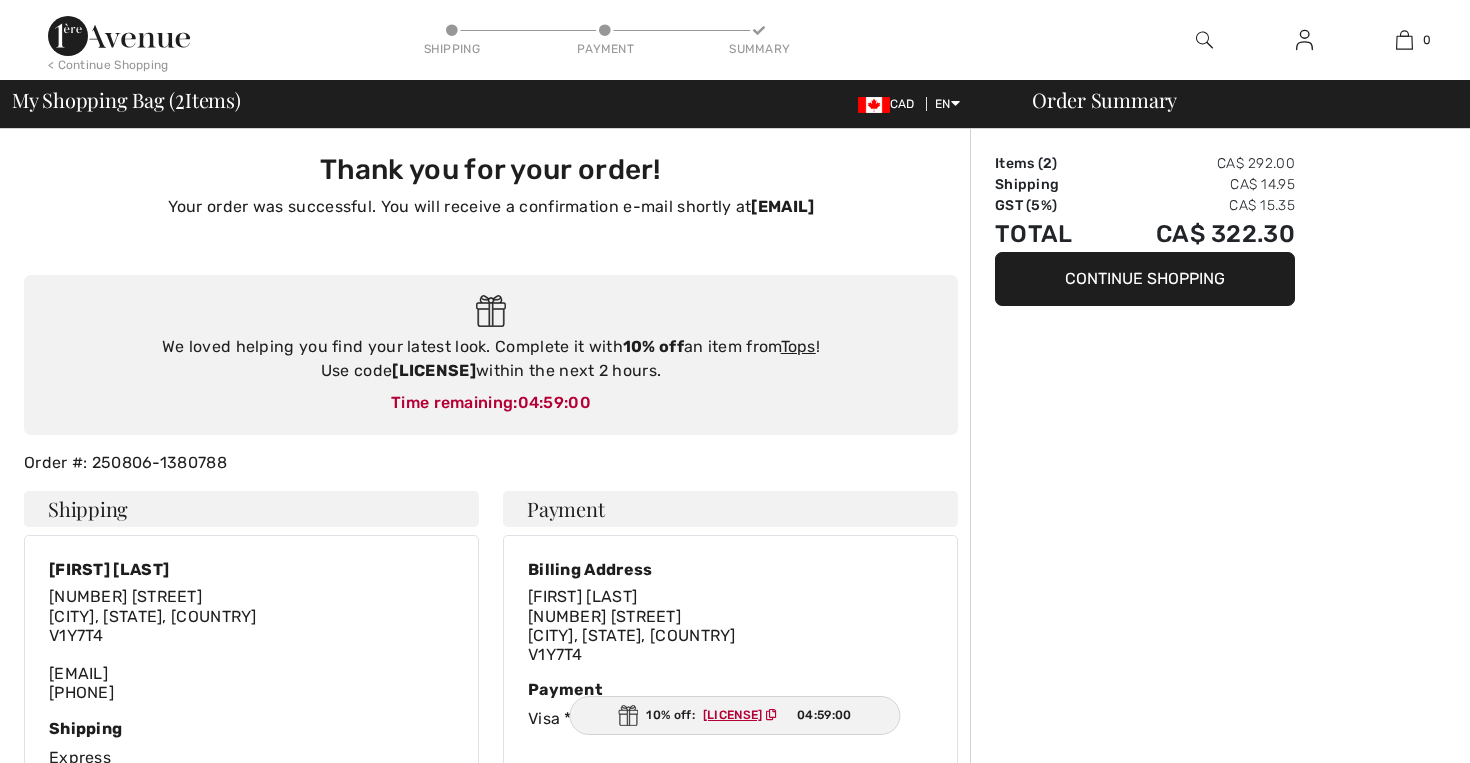 scroll, scrollTop: 0, scrollLeft: 0, axis: both 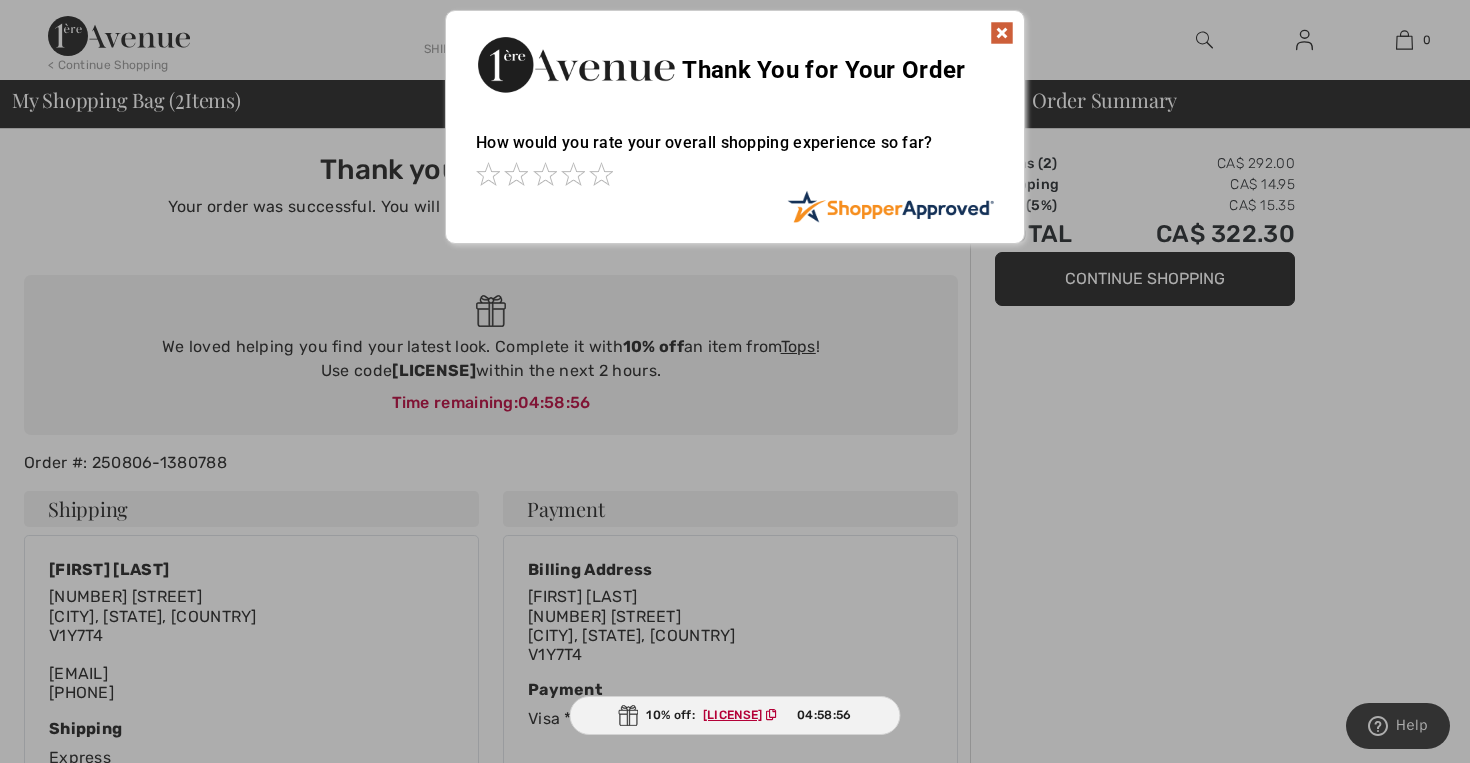 click at bounding box center (1002, 33) 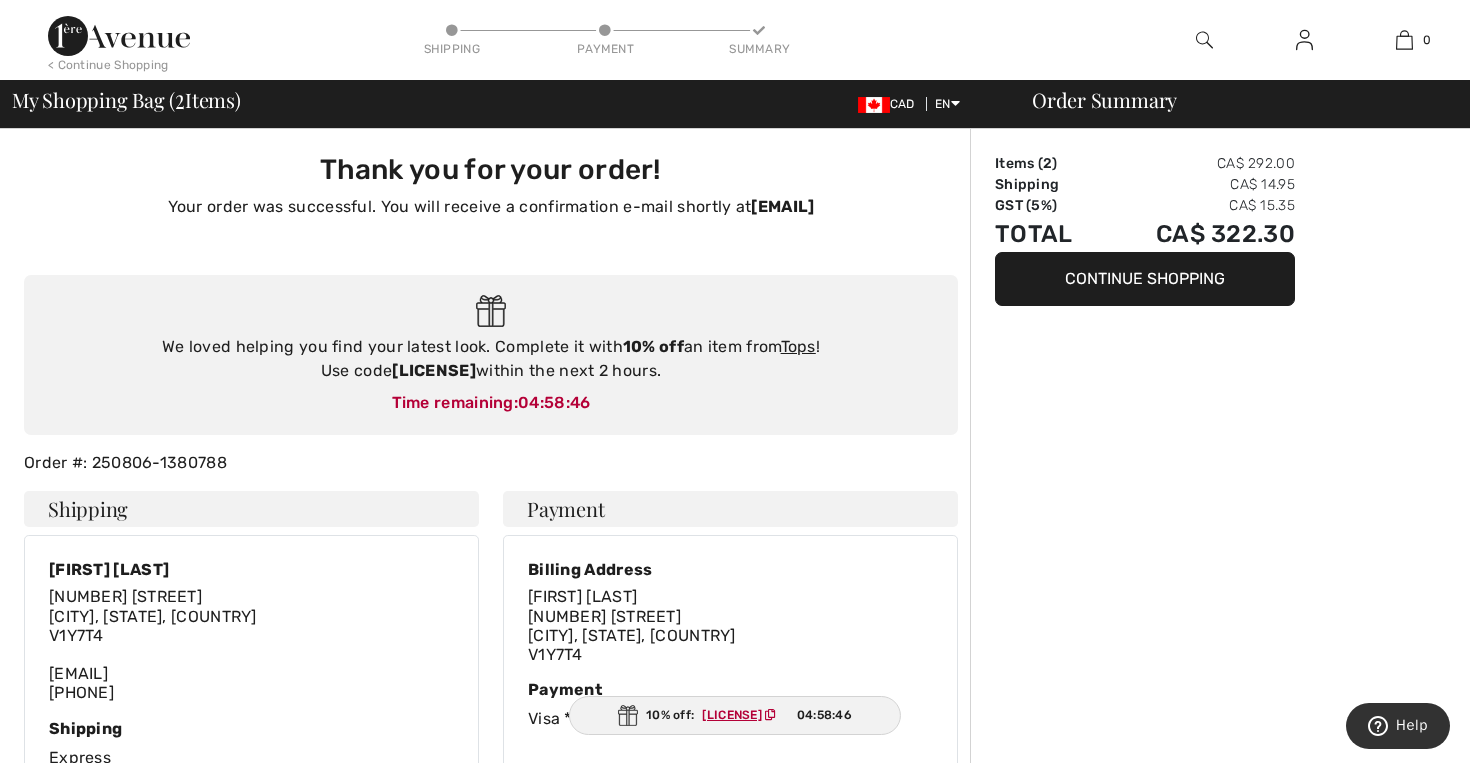 scroll, scrollTop: 0, scrollLeft: 0, axis: both 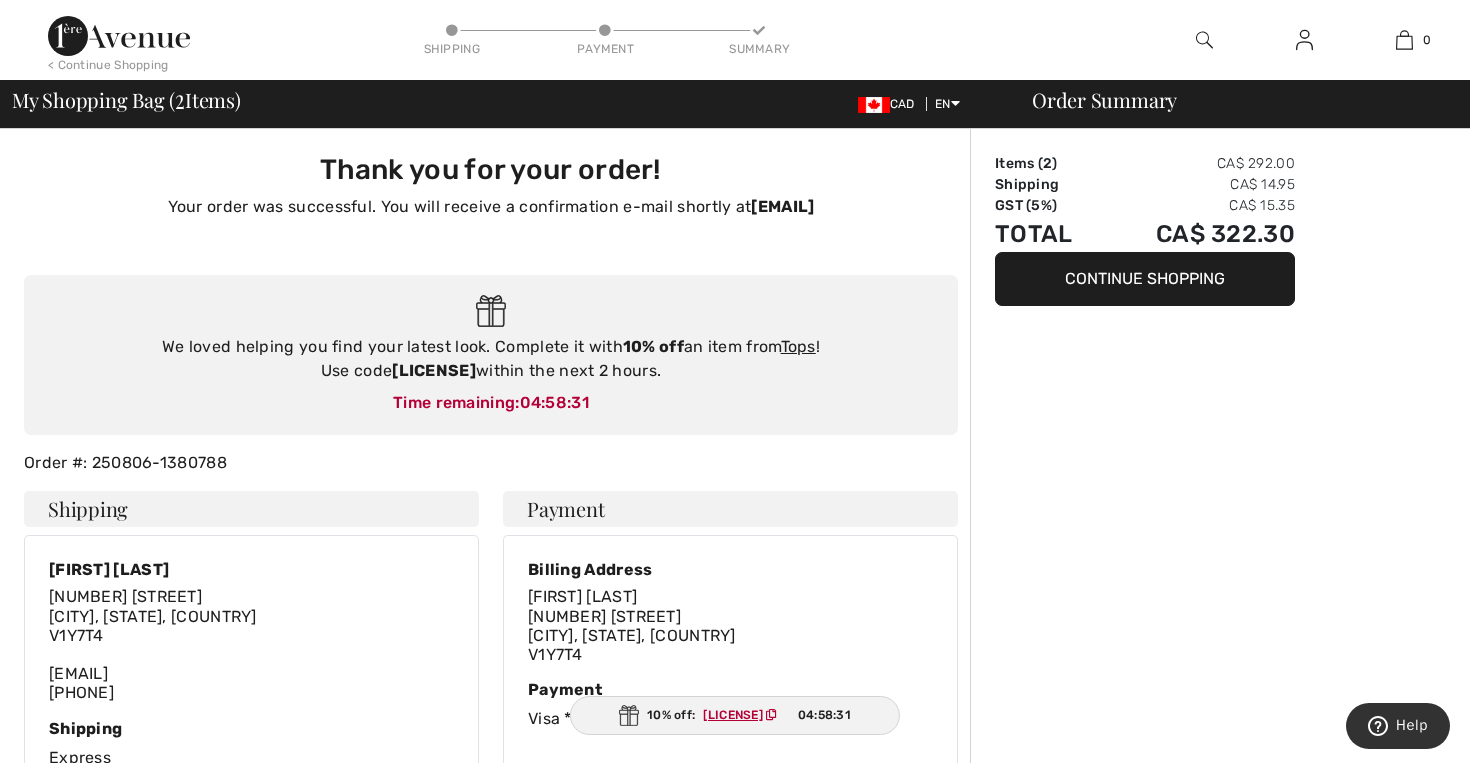 click on "Help" at bounding box center [1412, 725] 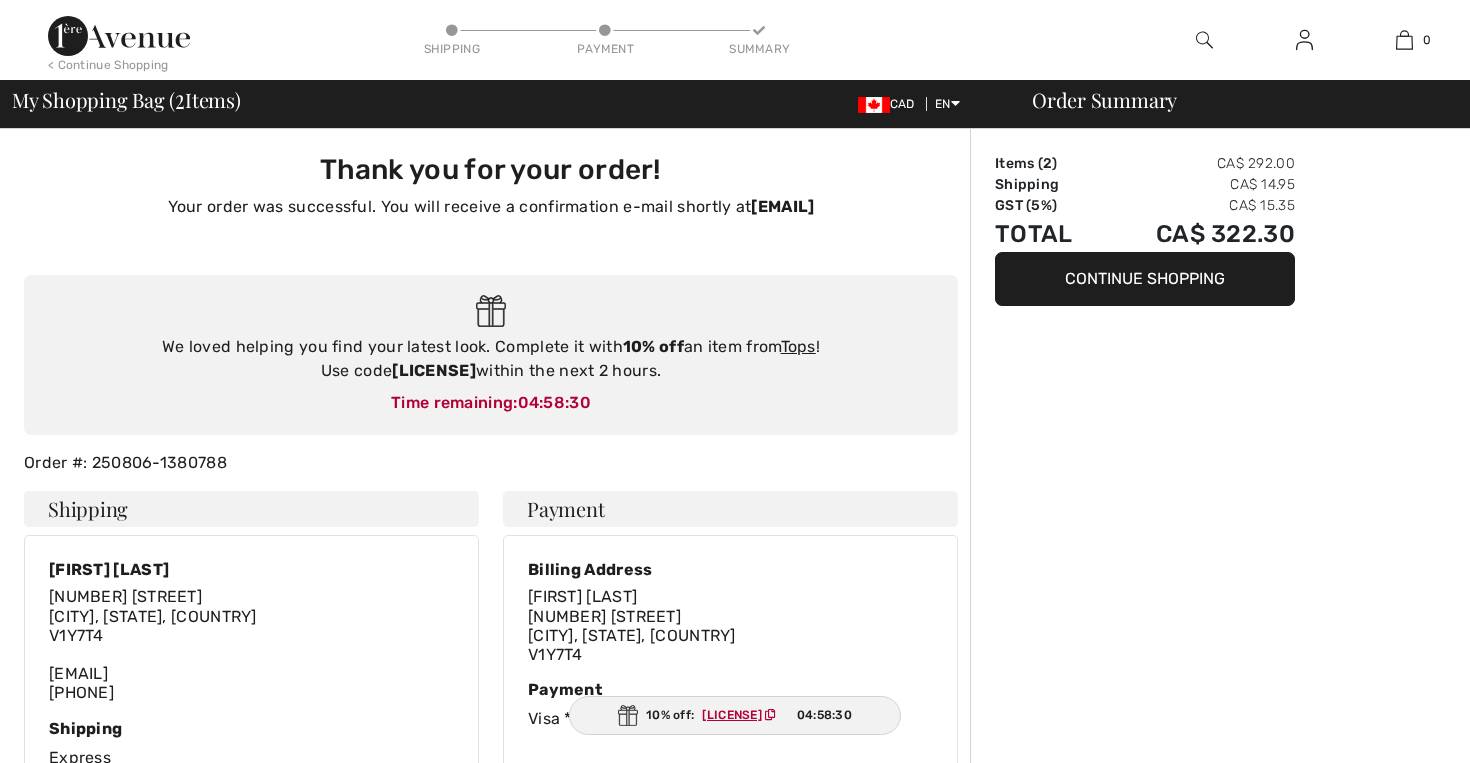 scroll, scrollTop: 0, scrollLeft: 0, axis: both 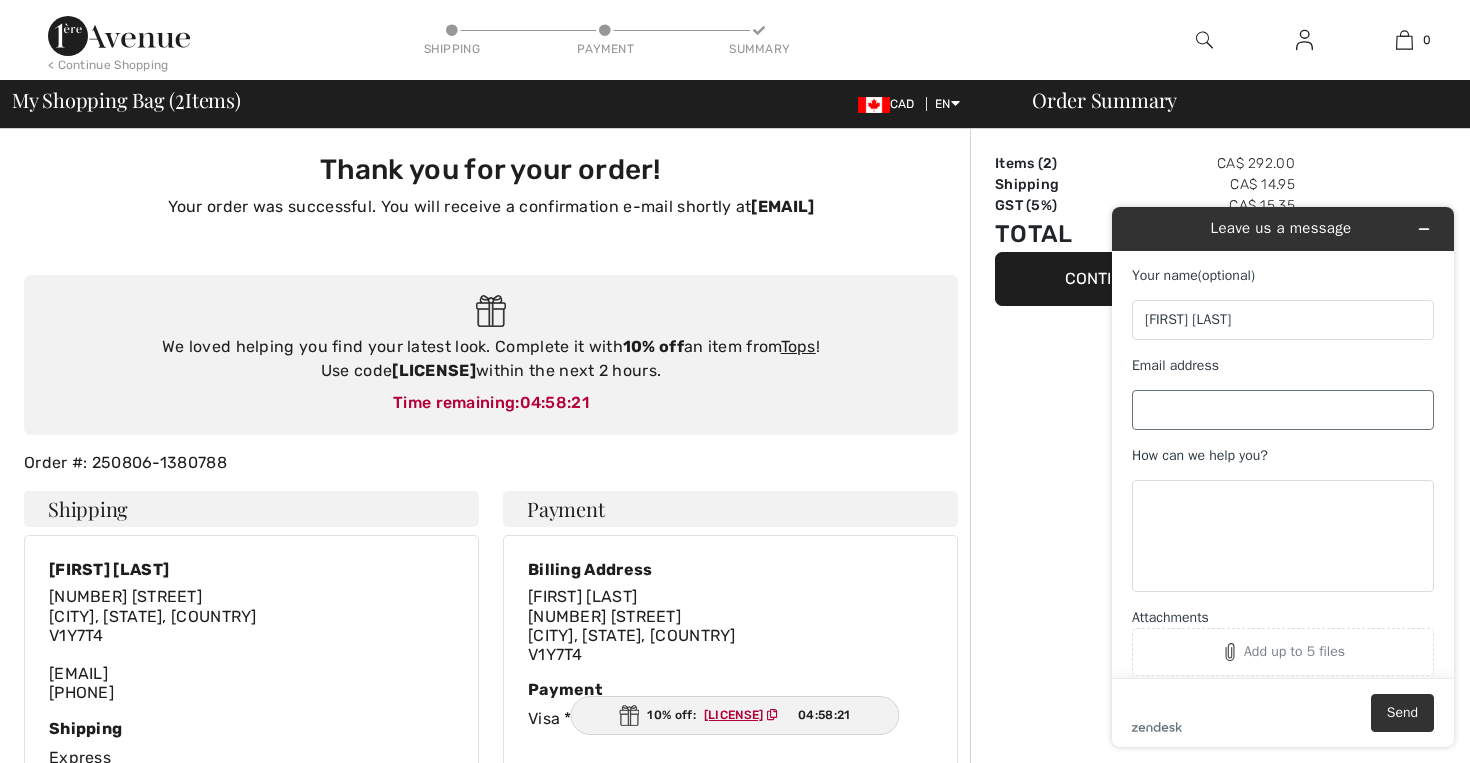 type on "[FIRST] [LAST]" 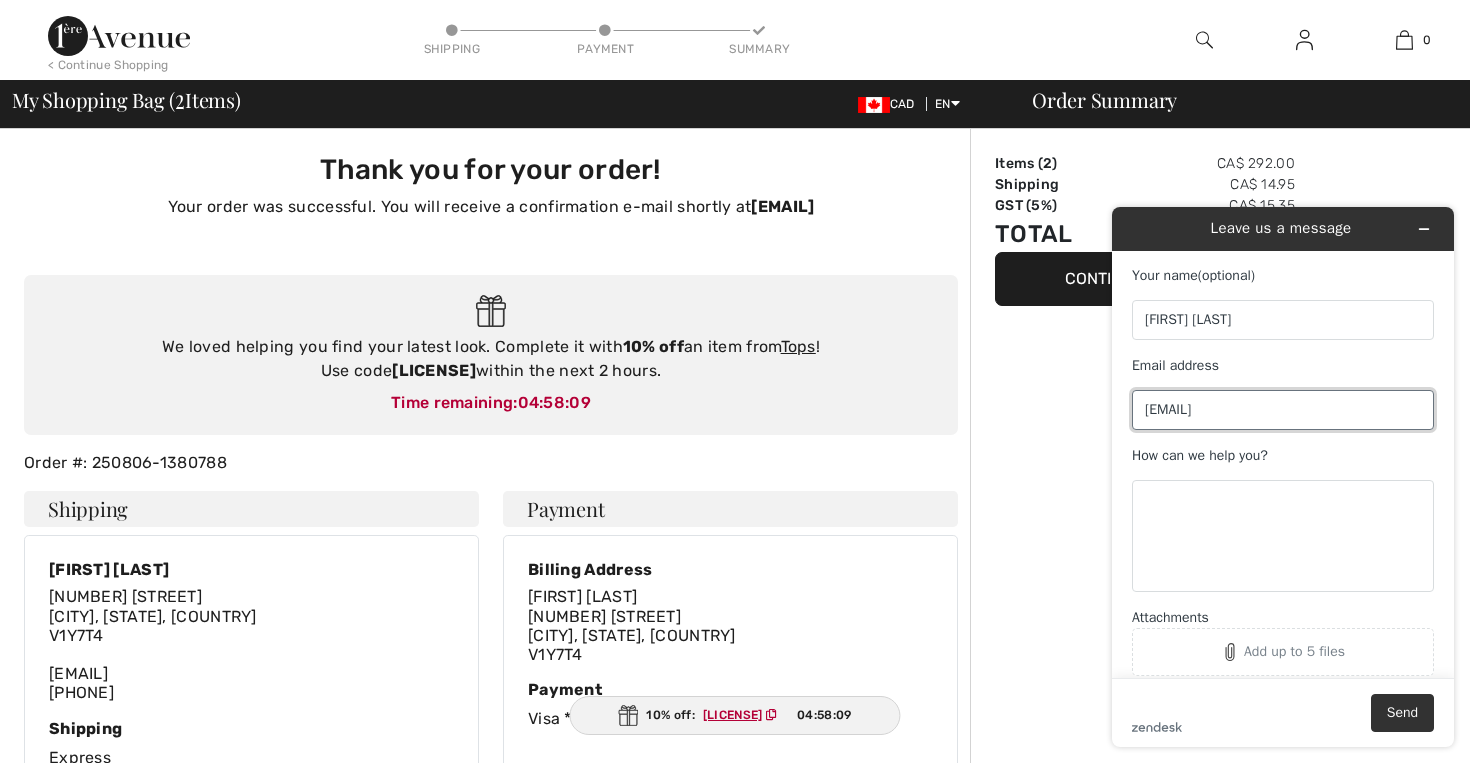 type on "[EMAIL]" 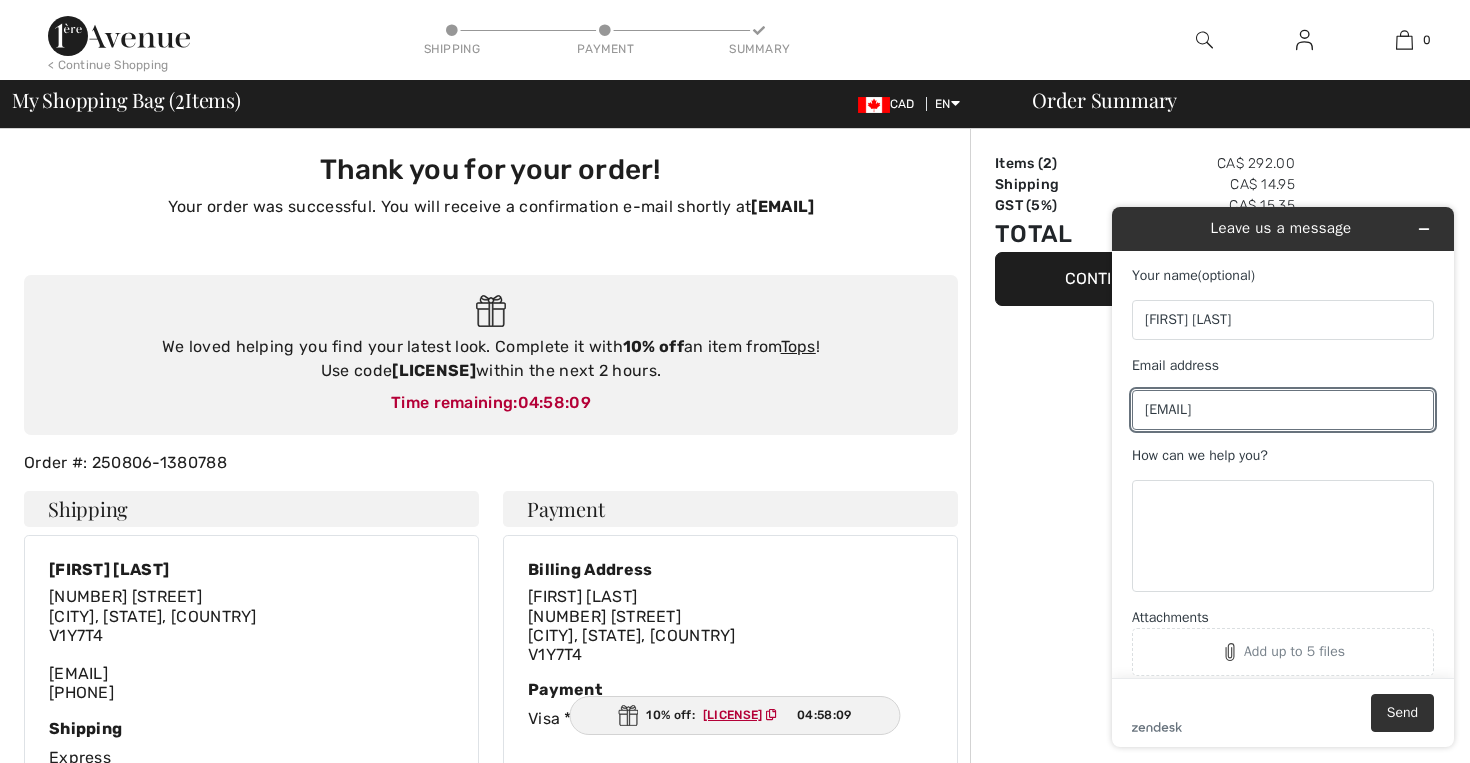 click on "How can we help you?" at bounding box center (1283, 456) 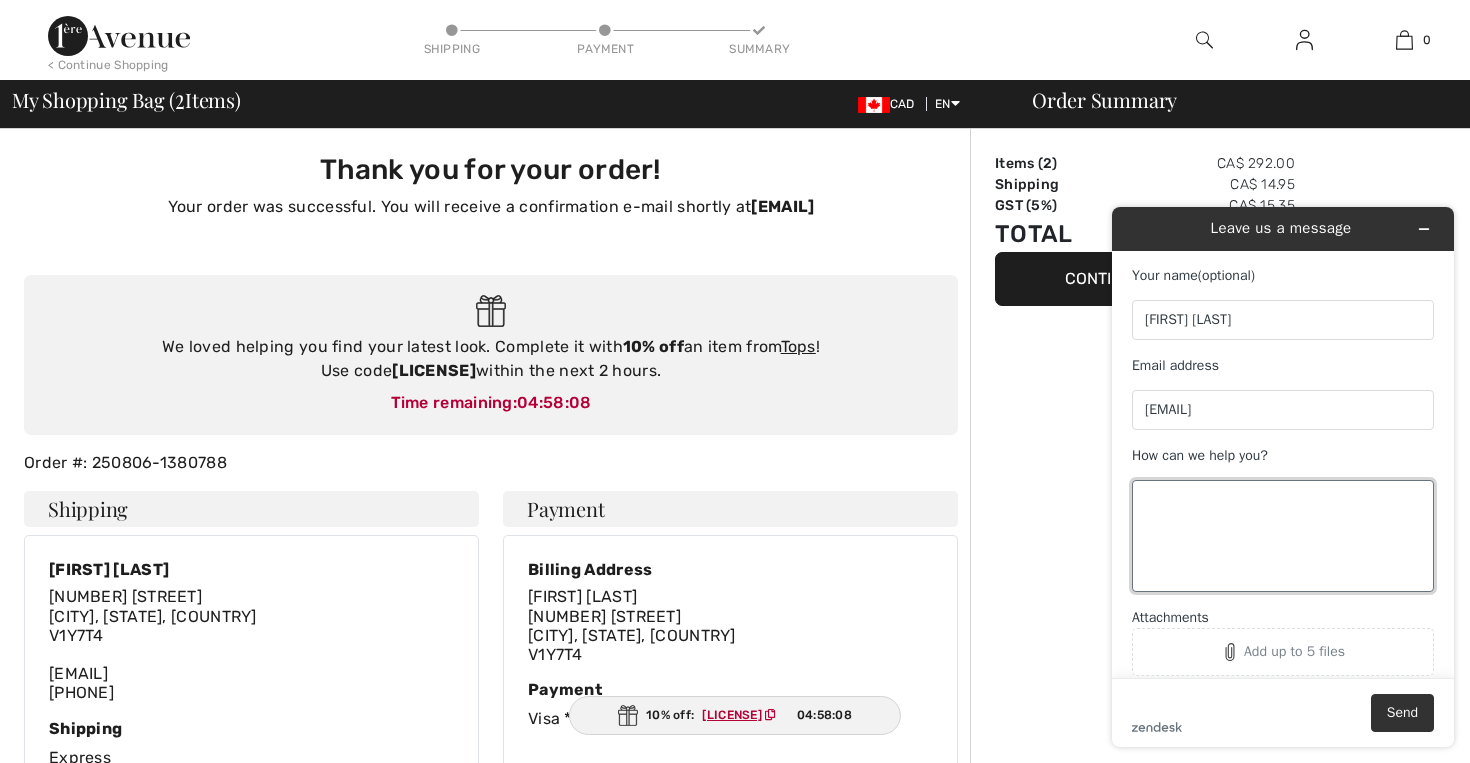 click on "How can we help you?" at bounding box center [1283, 536] 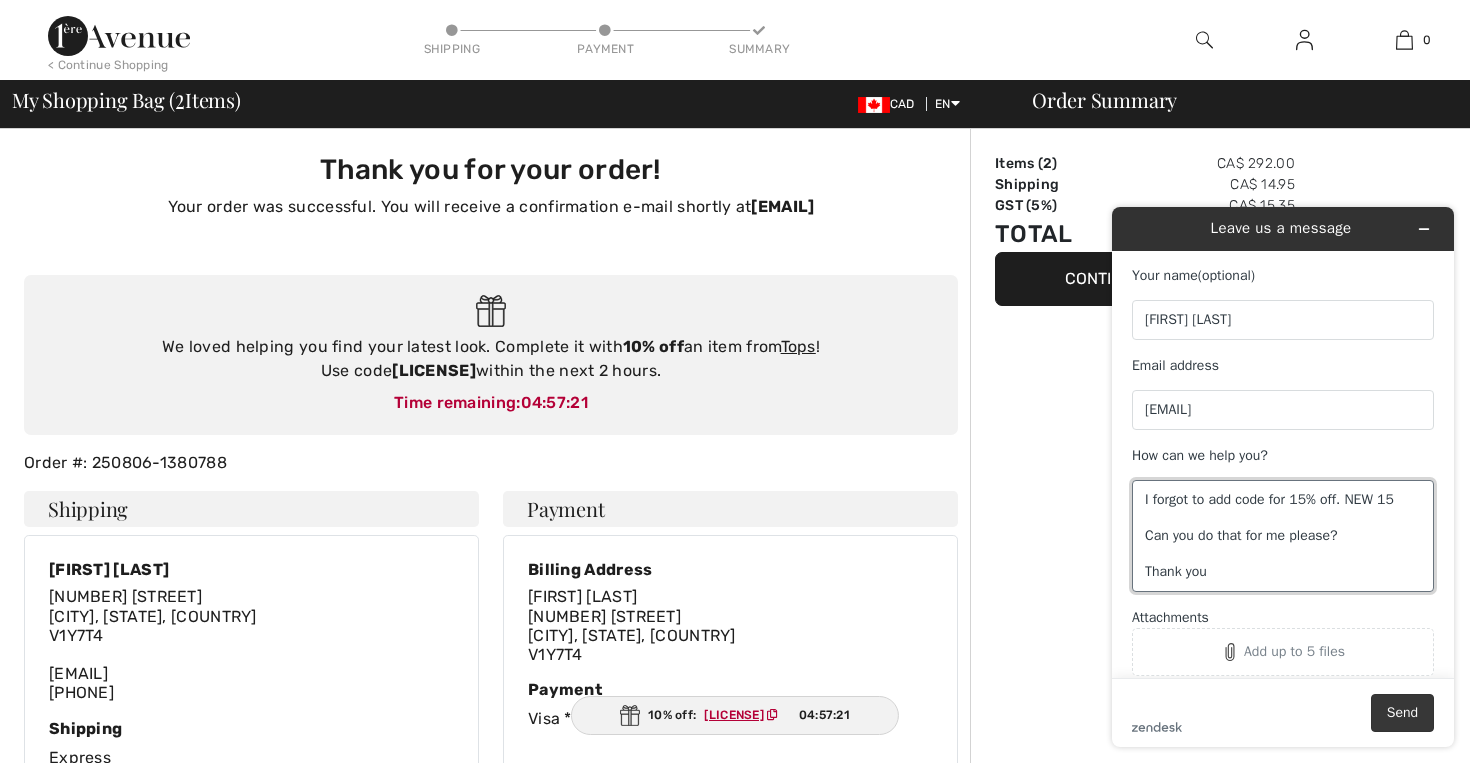 type on "I forgot to add code for 15% off. NEW 15
Can you do that for me please?
Thank you" 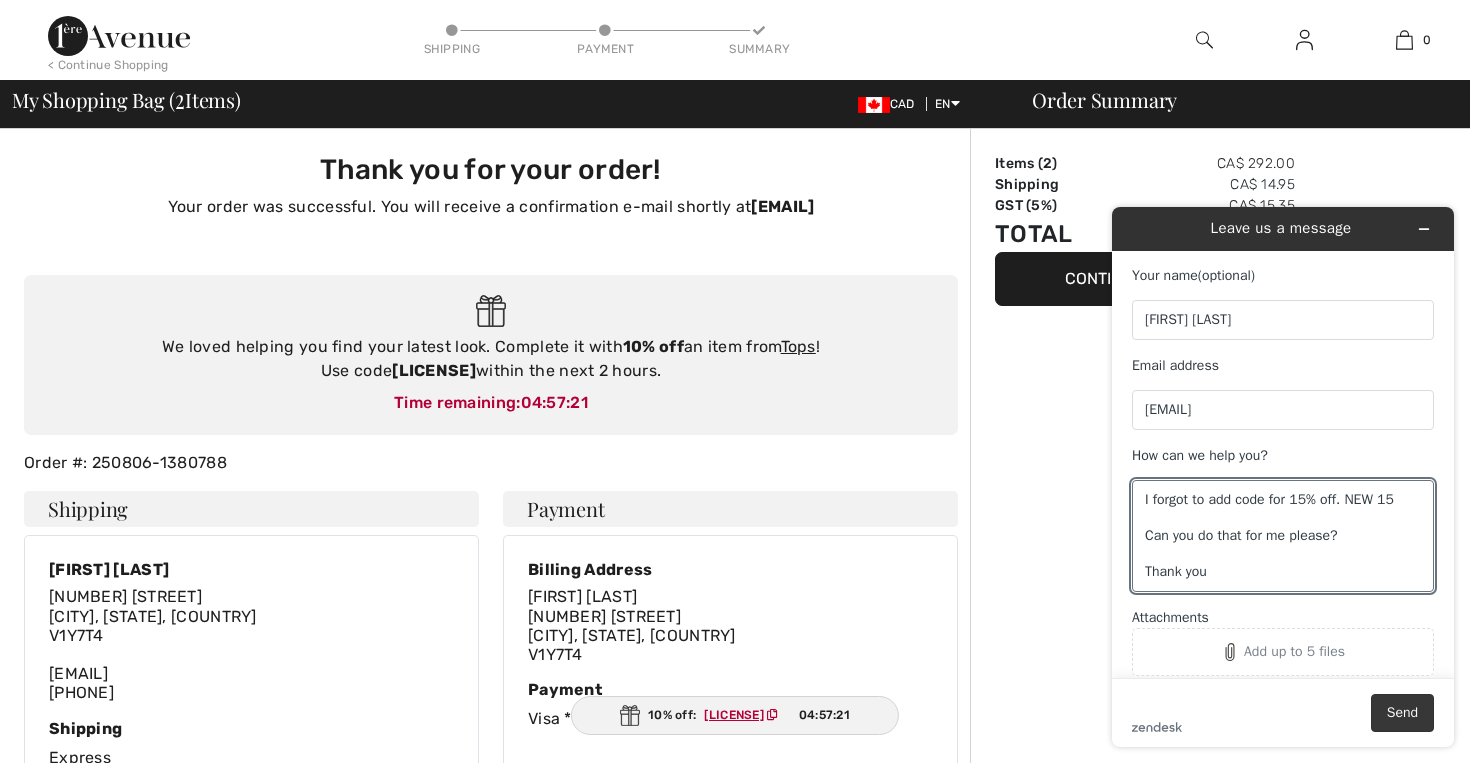 click on "Send" at bounding box center (1402, 713) 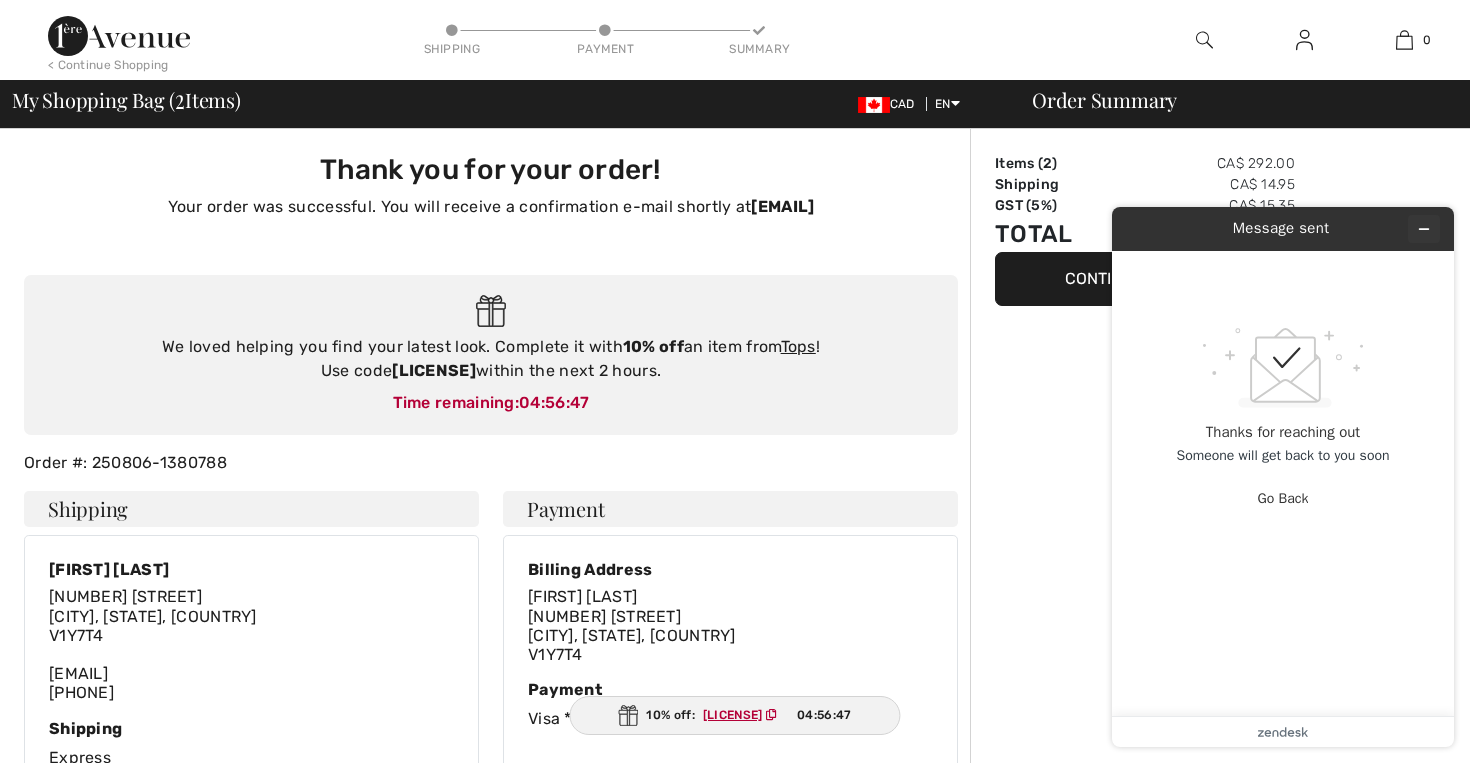 click 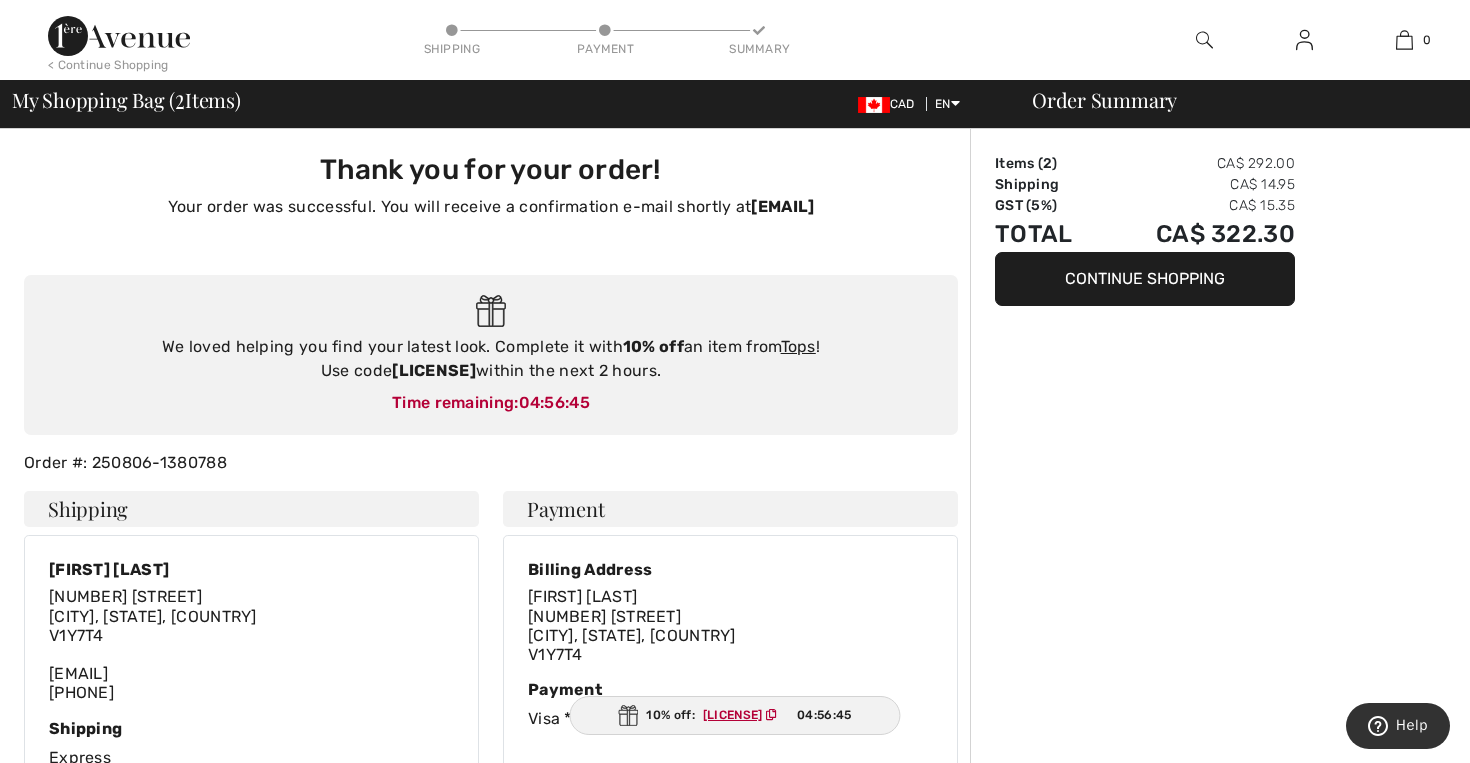 click 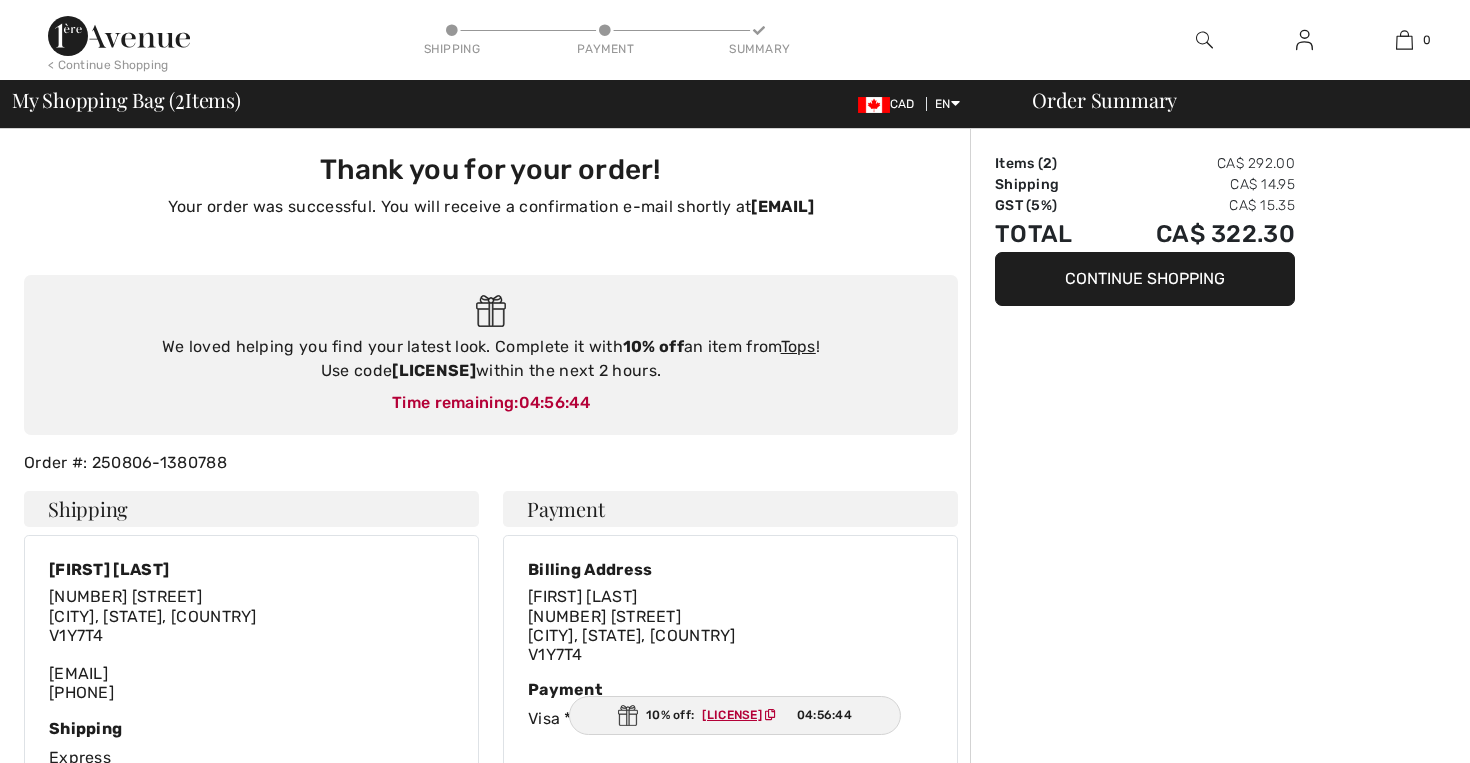 scroll, scrollTop: 0, scrollLeft: 0, axis: both 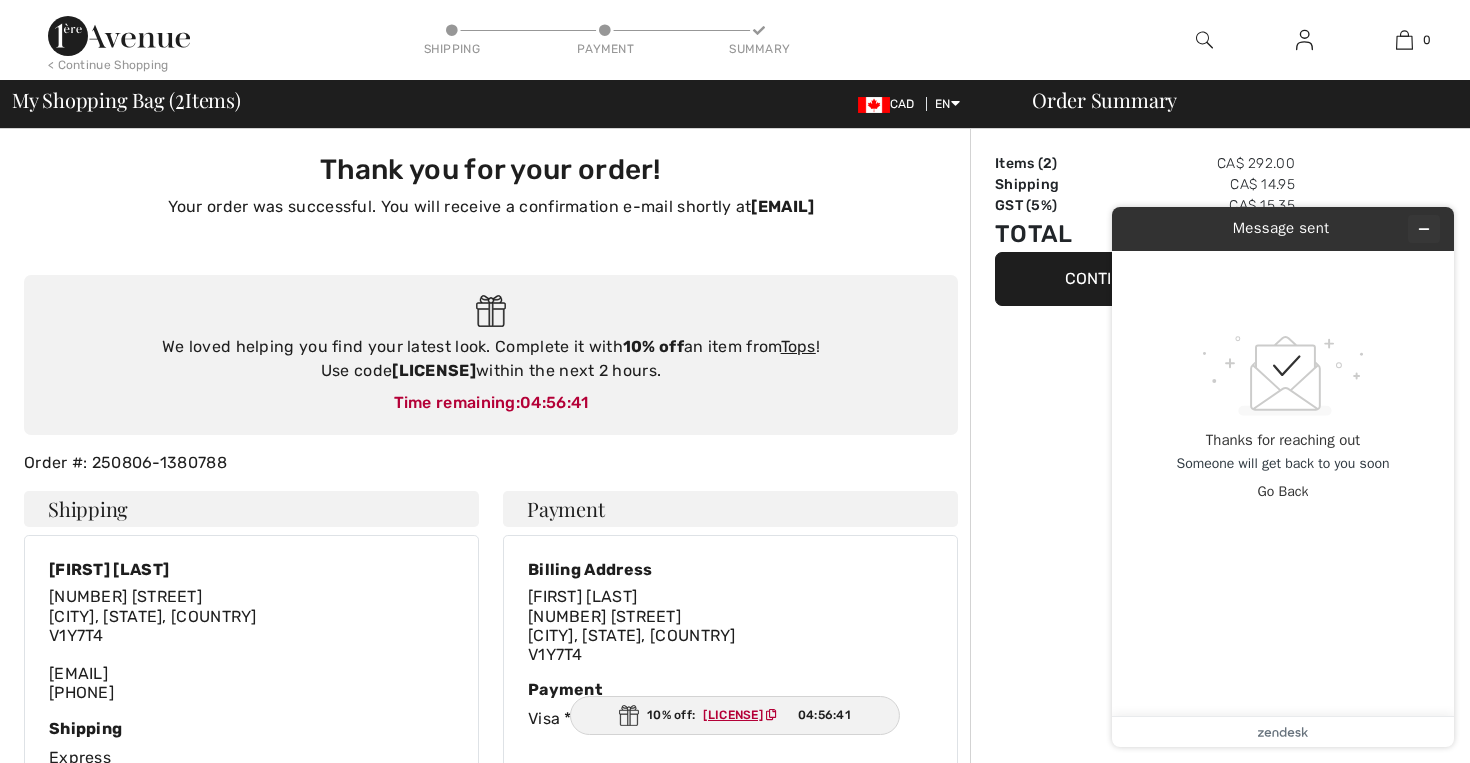 click 